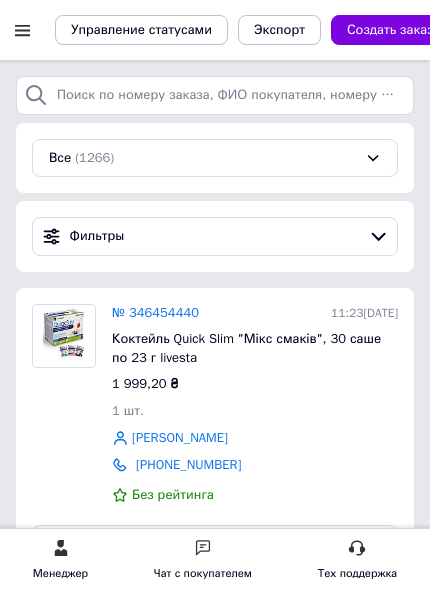 scroll, scrollTop: 0, scrollLeft: 0, axis: both 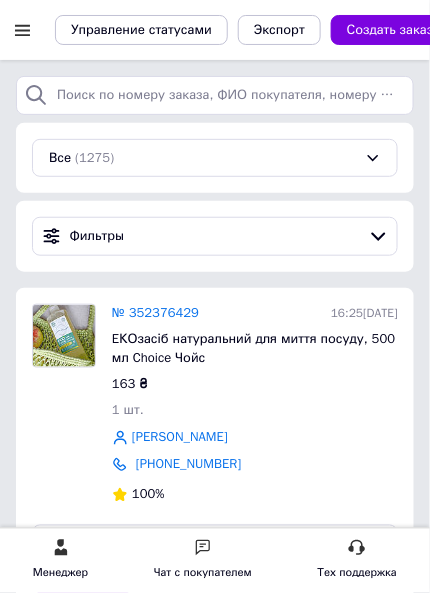click at bounding box center (22, 30) 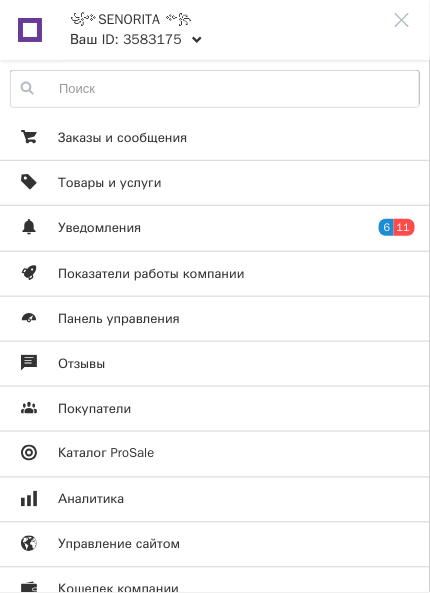 click on "Панель управления" at bounding box center (119, 319) 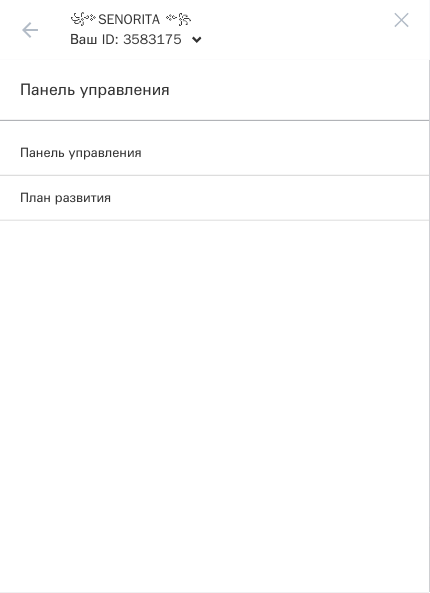 click on "Панель управления" at bounding box center (81, 153) 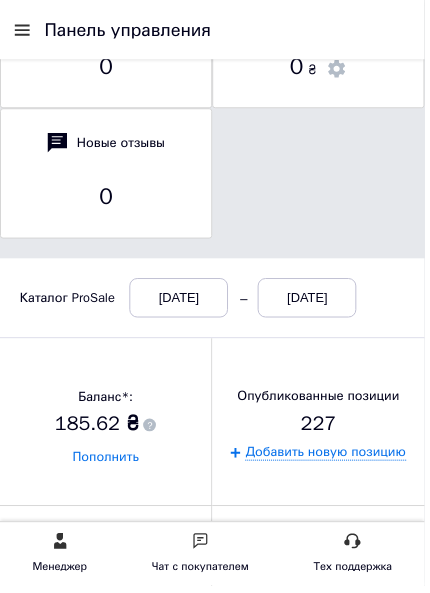 scroll, scrollTop: 0, scrollLeft: 0, axis: both 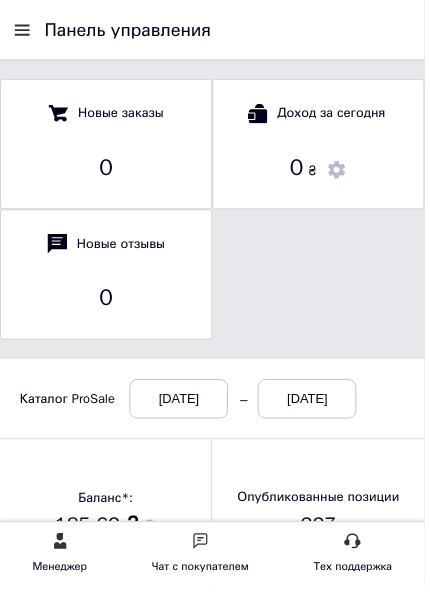 click at bounding box center (22, 30) 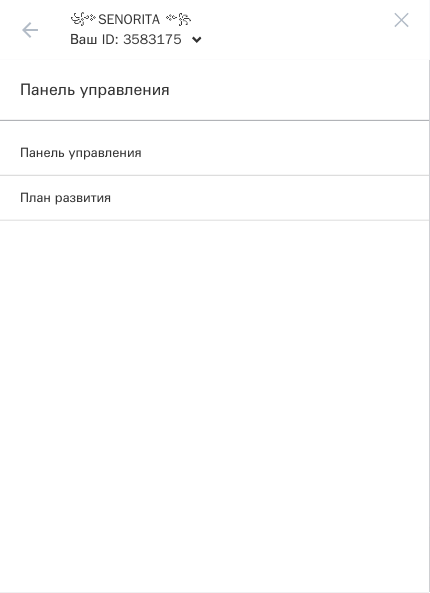 click 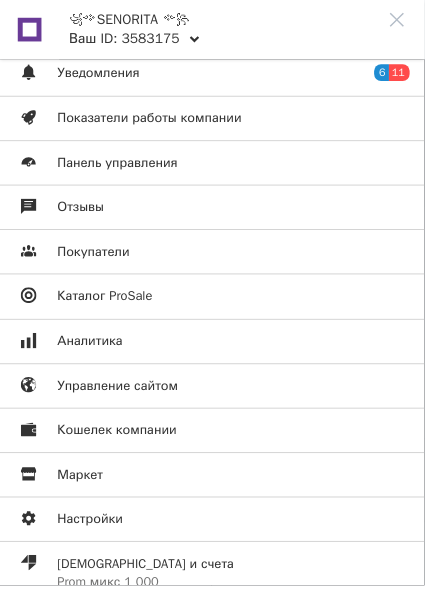 scroll, scrollTop: 163, scrollLeft: 0, axis: vertical 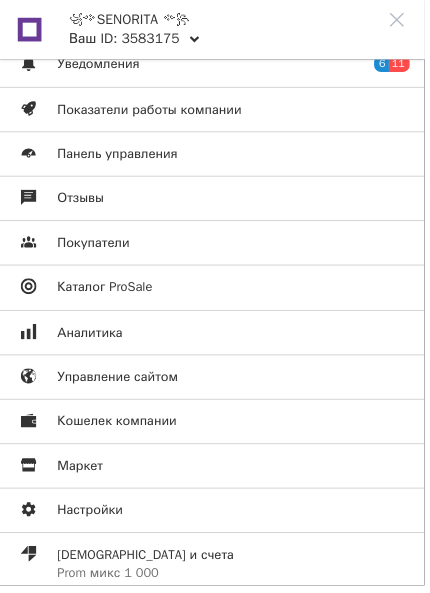 click on "Управление сайтом" at bounding box center (119, 382) 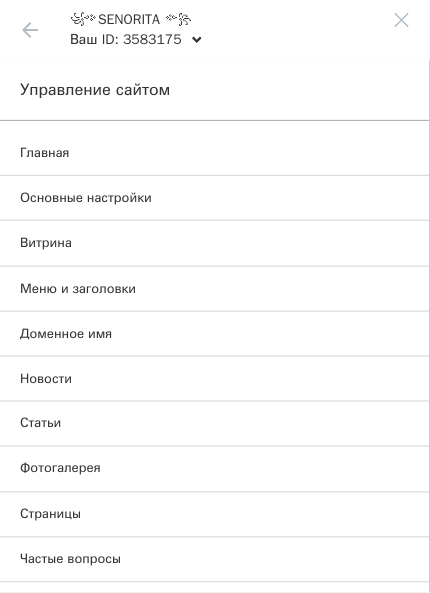 click on "Основные настройки" at bounding box center (86, 198) 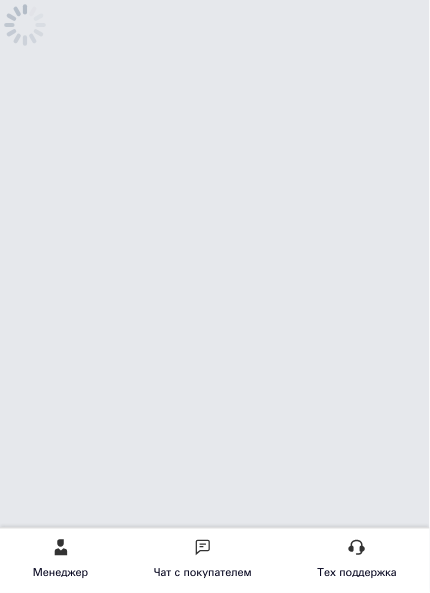 select on "gallery" 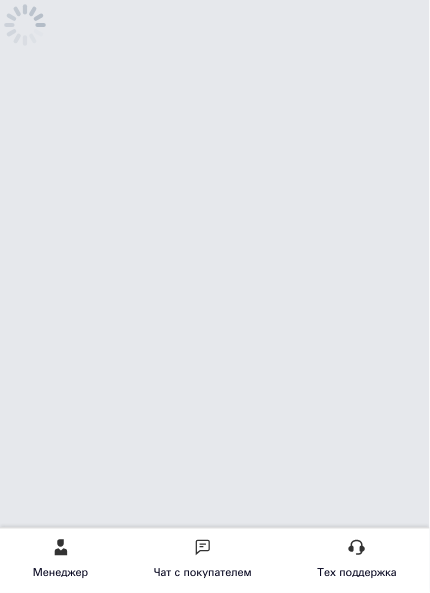 select on "gallery" 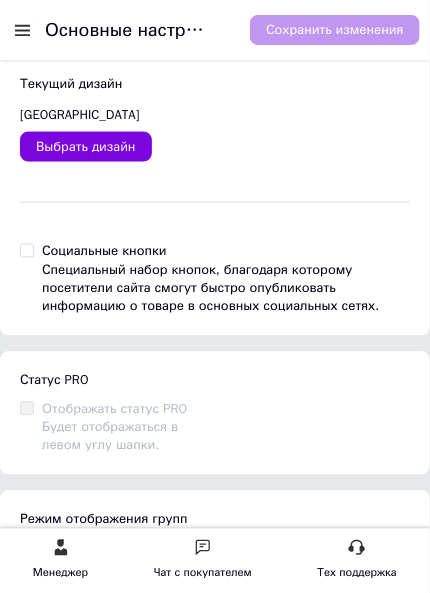 scroll, scrollTop: 0, scrollLeft: 0, axis: both 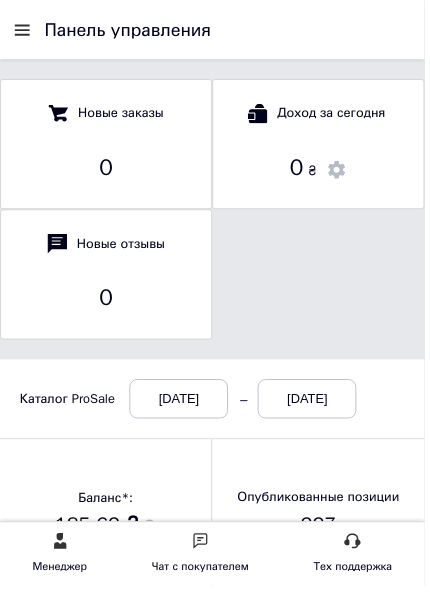 click at bounding box center [27, 30] 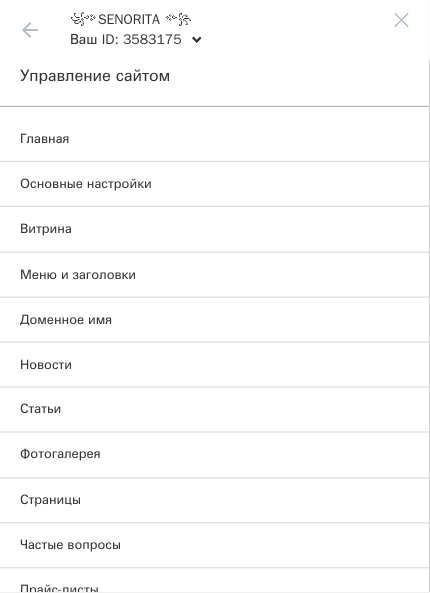 scroll, scrollTop: 0, scrollLeft: 0, axis: both 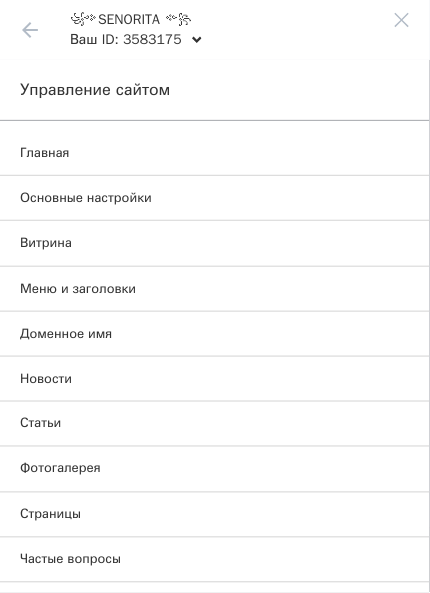 click 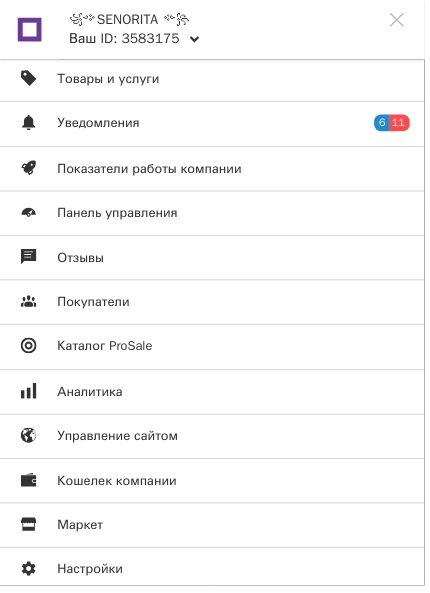 scroll, scrollTop: 163, scrollLeft: 0, axis: vertical 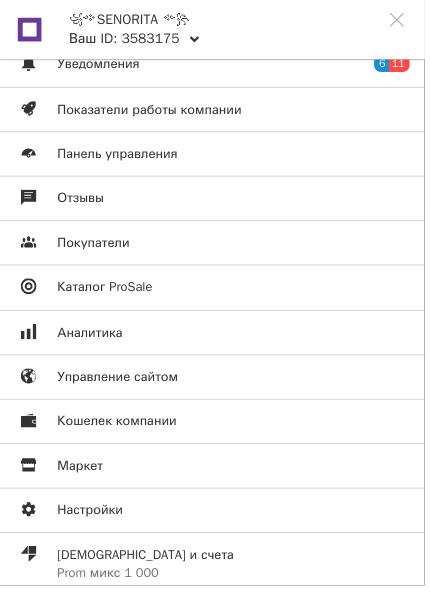 click on "Настройки" at bounding box center [91, 517] 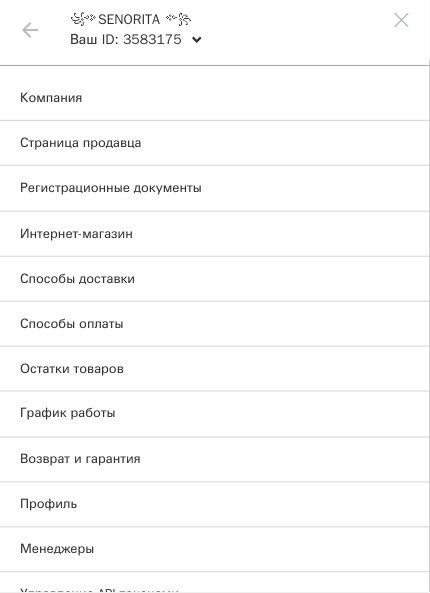 scroll, scrollTop: 0, scrollLeft: 0, axis: both 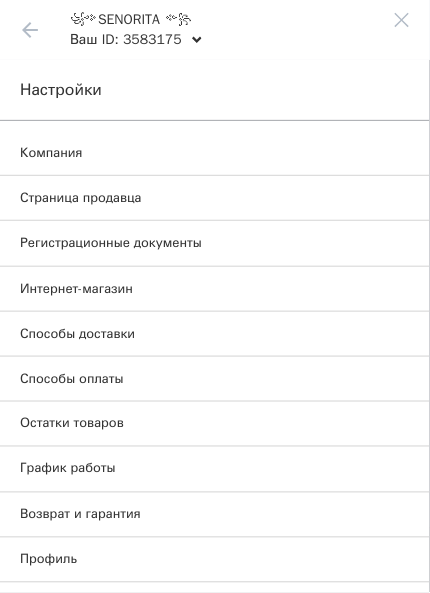 click 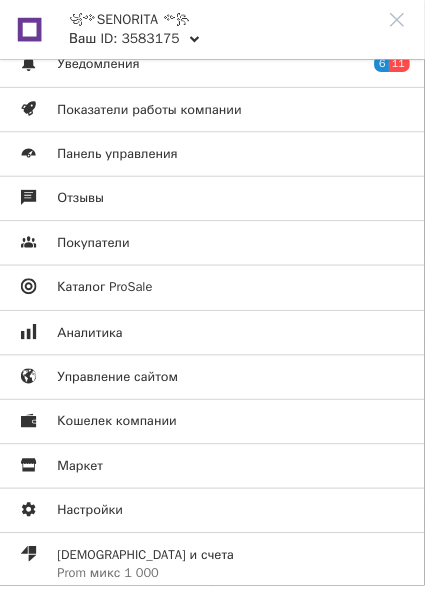 scroll, scrollTop: 101, scrollLeft: 0, axis: vertical 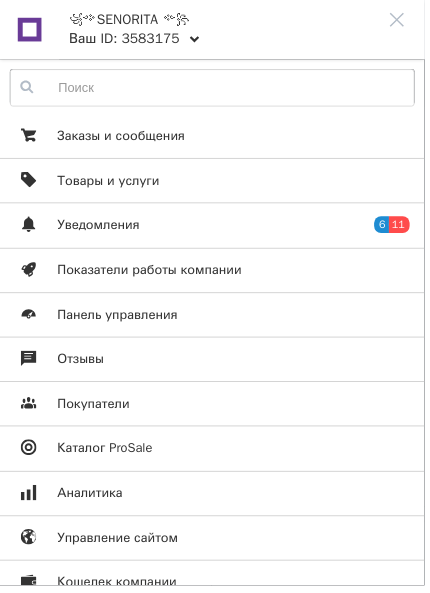 click on "Товары и услуги" at bounding box center [110, 183] 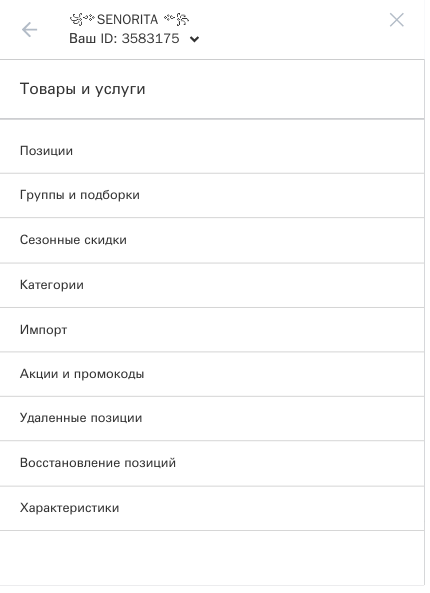 scroll, scrollTop: 0, scrollLeft: 0, axis: both 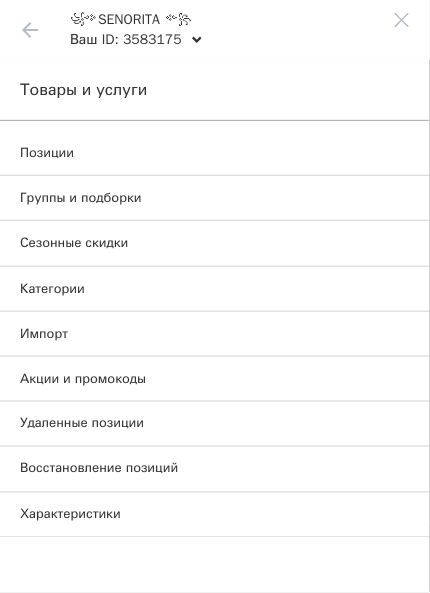 click on "Товары и услуги Позиции Группы и подборки Сезонные скидки Категории Импорт Акции и промокоды Удаленные позиции Восстановление позиций Характеристики" at bounding box center [215, 299] 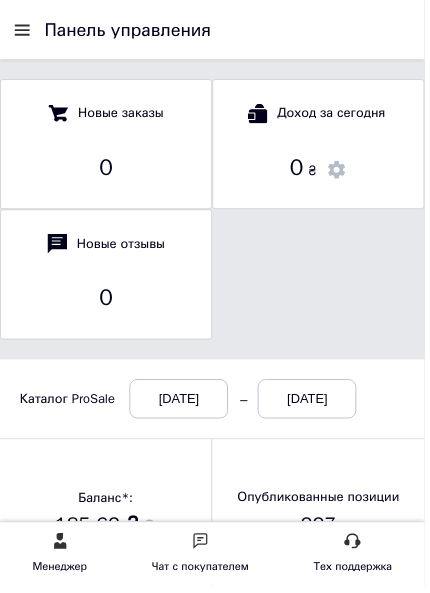 click at bounding box center (22, 30) 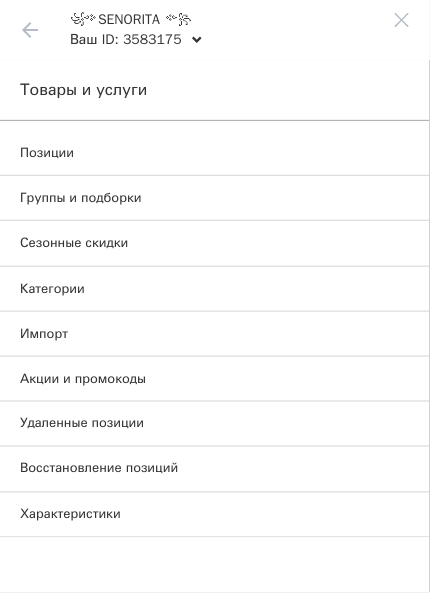 click on "Позиции" at bounding box center (47, 153) 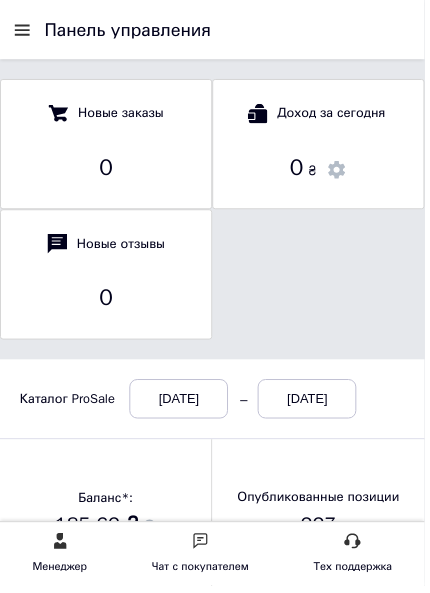 click at bounding box center [22, 30] 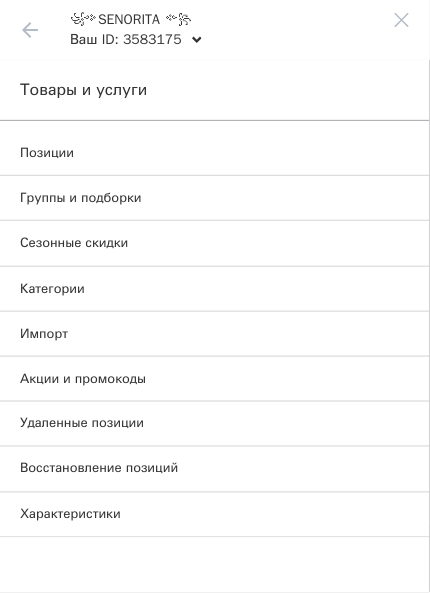 click on "Импорт" at bounding box center (44, 334) 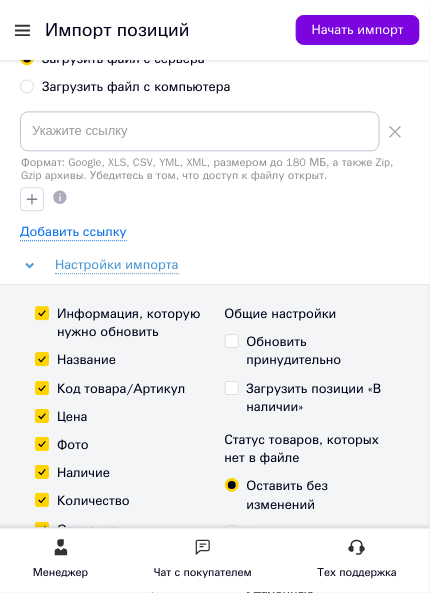 scroll, scrollTop: 407, scrollLeft: 0, axis: vertical 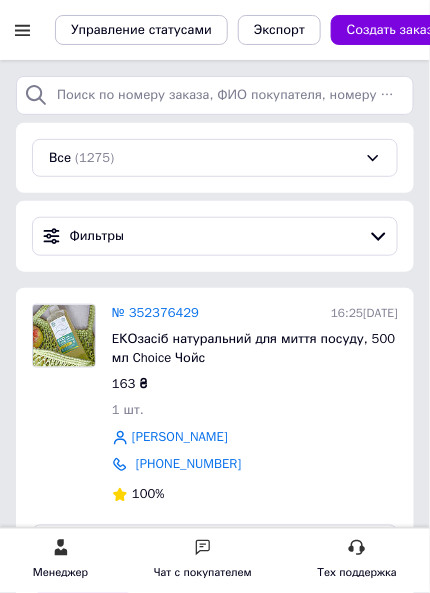 click at bounding box center [22, 30] 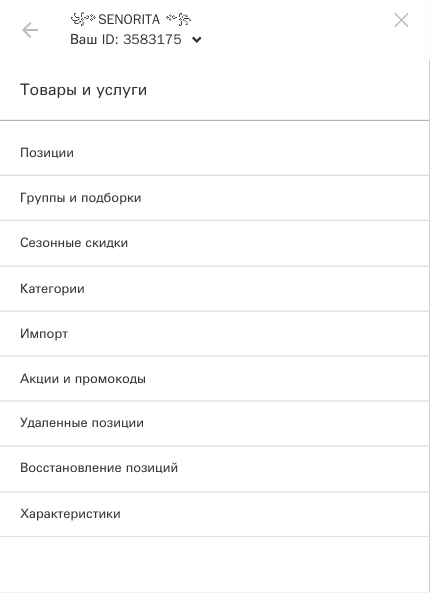click on "Характеристики" at bounding box center [70, 515] 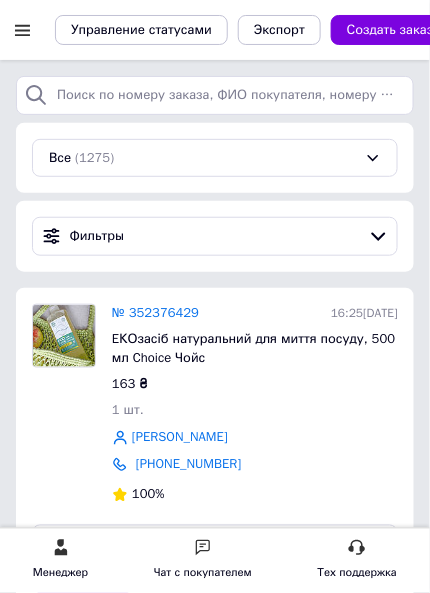 click at bounding box center [22, 30] 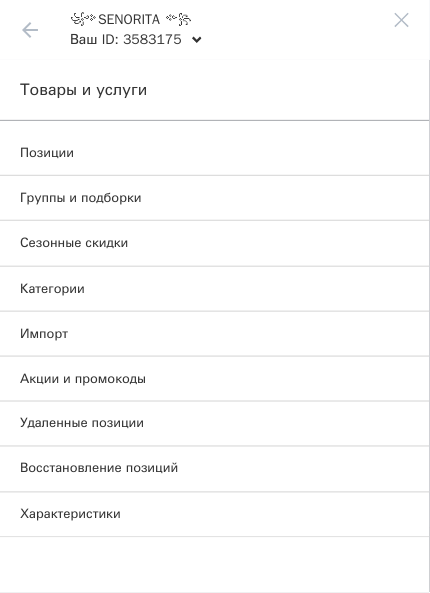 click on "Группы и подборки" at bounding box center (81, 198) 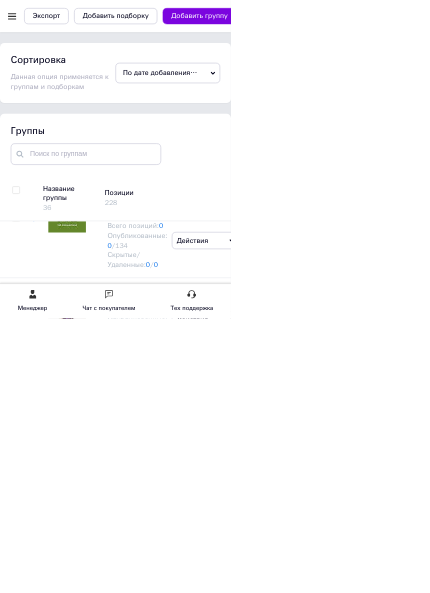scroll, scrollTop: 146, scrollLeft: 0, axis: vertical 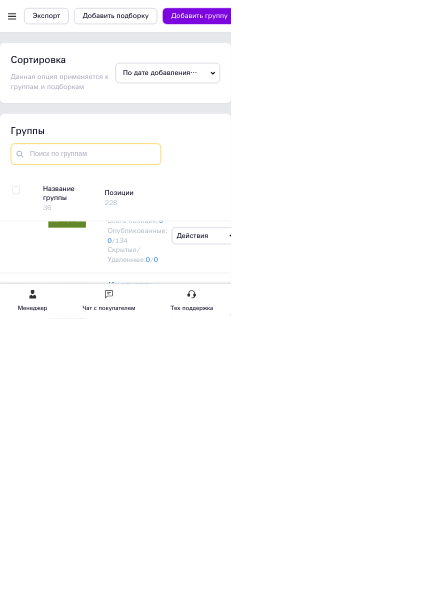 click at bounding box center (160, 287) 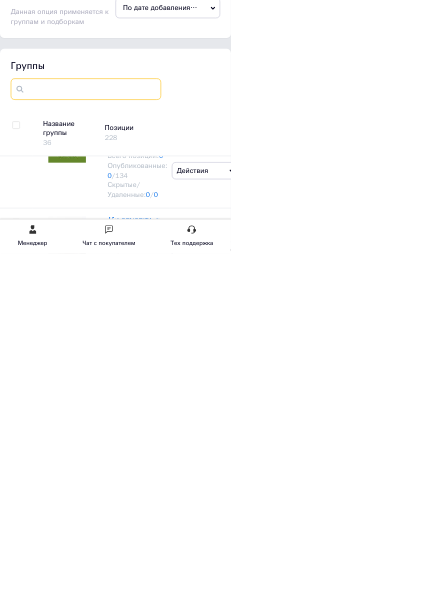scroll, scrollTop: 0, scrollLeft: 0, axis: both 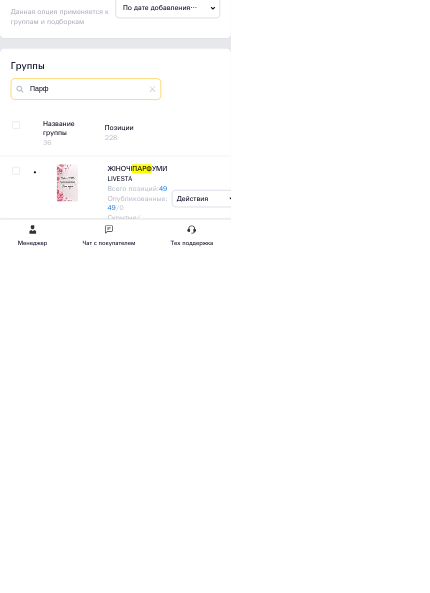type on "Парф" 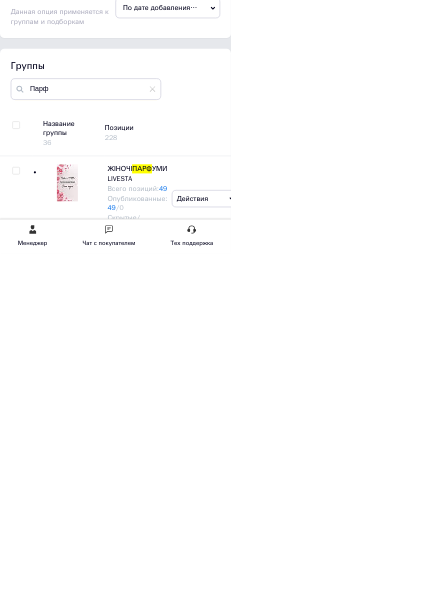 click at bounding box center [29, 439] 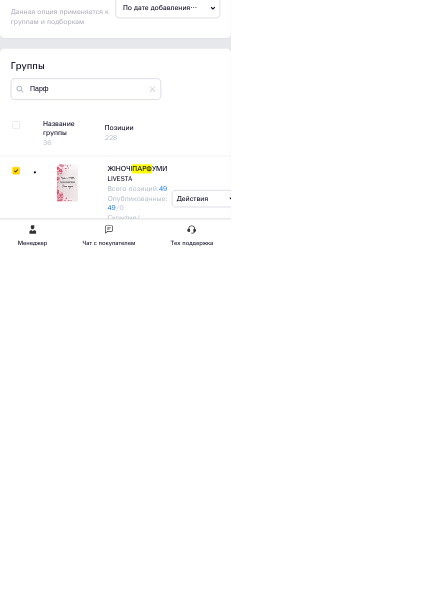 checkbox on "true" 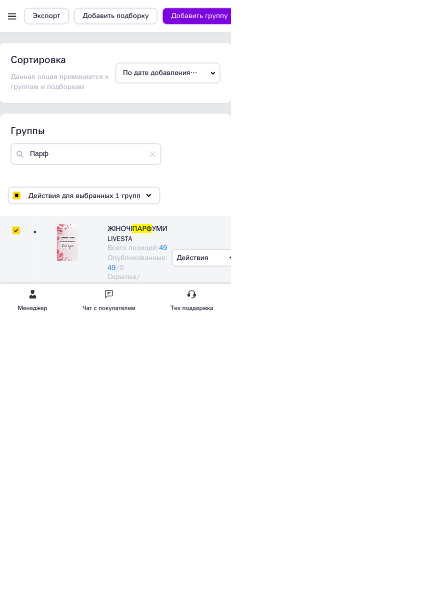 click 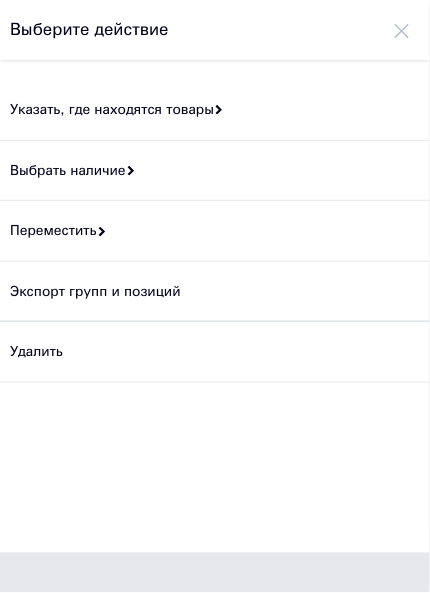click 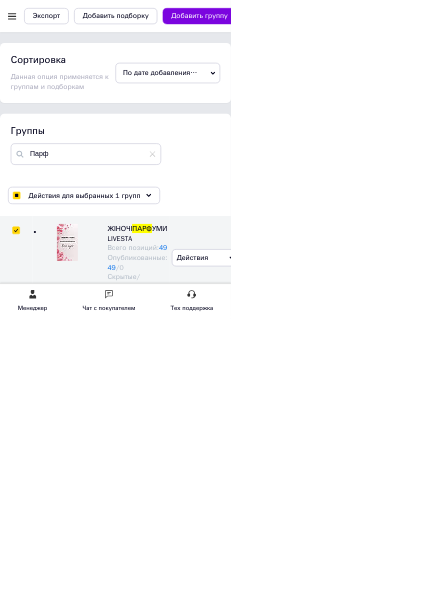 click 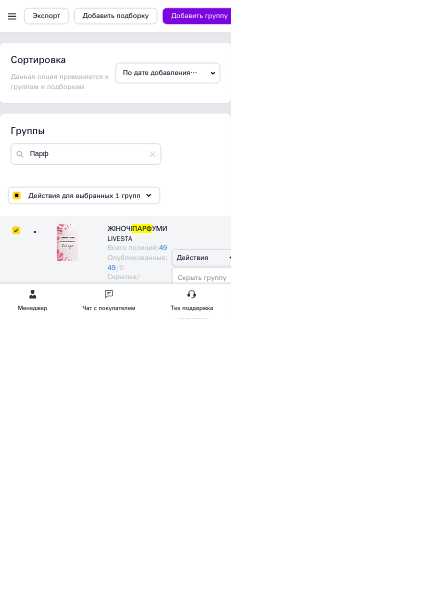 scroll, scrollTop: 0, scrollLeft: 0, axis: both 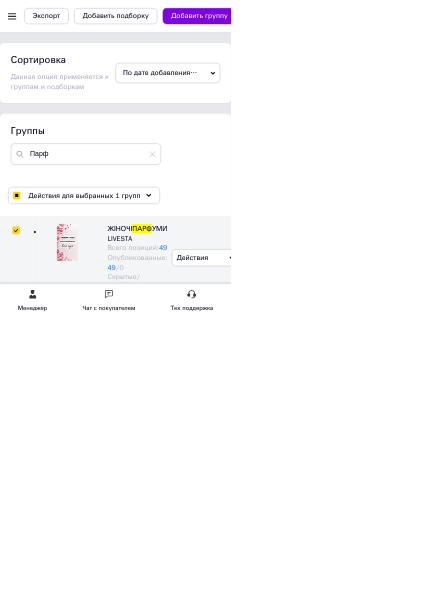 click on "ЖІНОЧІ  ПАРФ УМИ LIVESTA Всего позиций:  49 Опубликованные:  49  /  0 Скрытые/Удаленные:  0  /  0 Действия Скрыть группу Редактировать группу Добавить подгруппу Добавить товар Удалить группу" at bounding box center [250, 553] 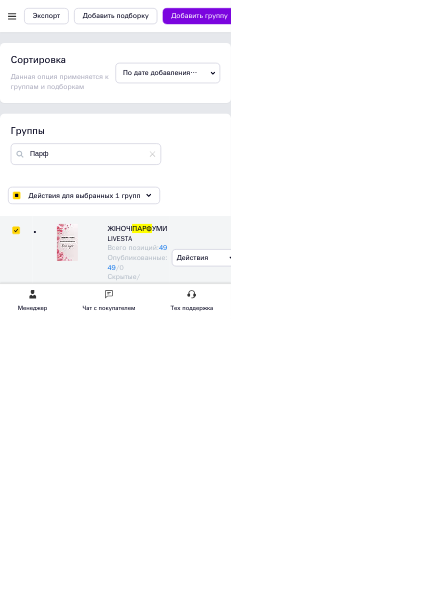click on "По дате добавления (от старых к новым)" at bounding box center (356, 135) 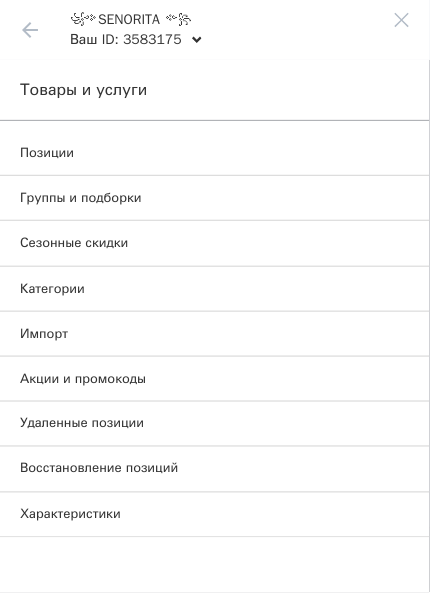 click 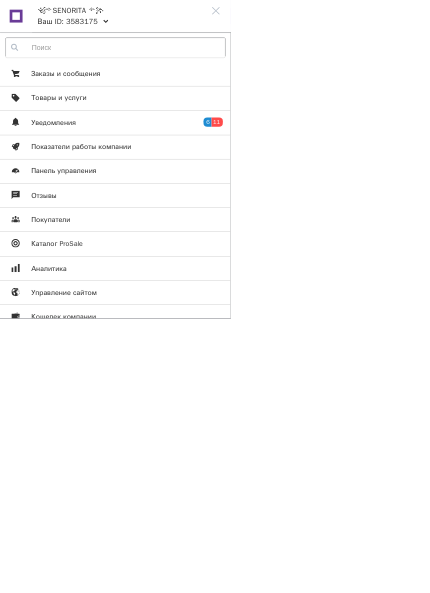 click on "Товары и услуги" at bounding box center (110, 183) 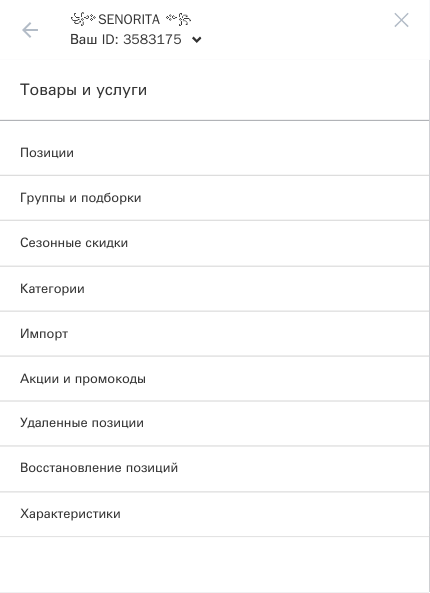 click on "Группы и подборки" at bounding box center [81, 198] 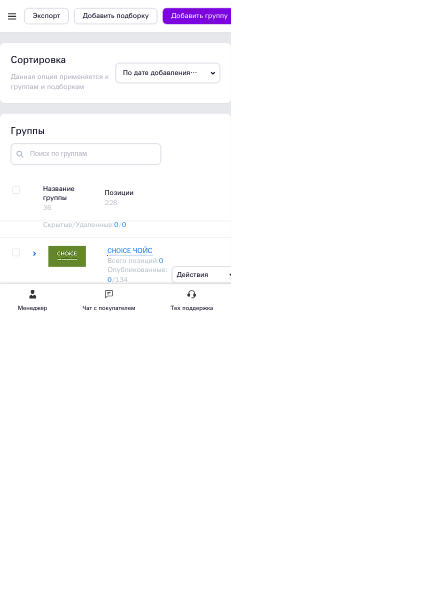 scroll, scrollTop: 146, scrollLeft: 0, axis: vertical 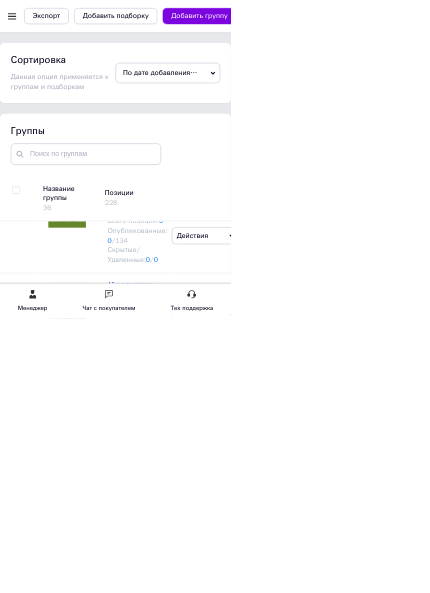 click 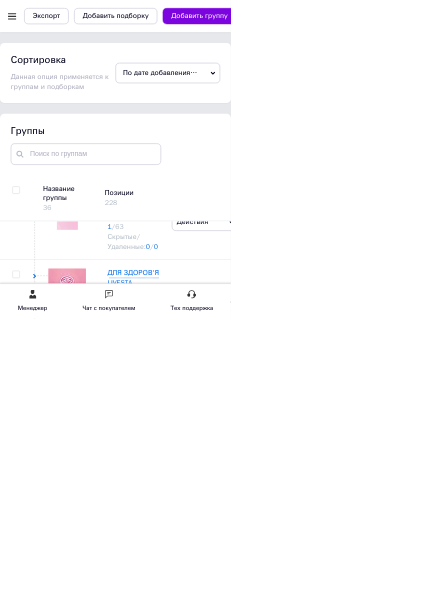 scroll, scrollTop: 472, scrollLeft: 0, axis: vertical 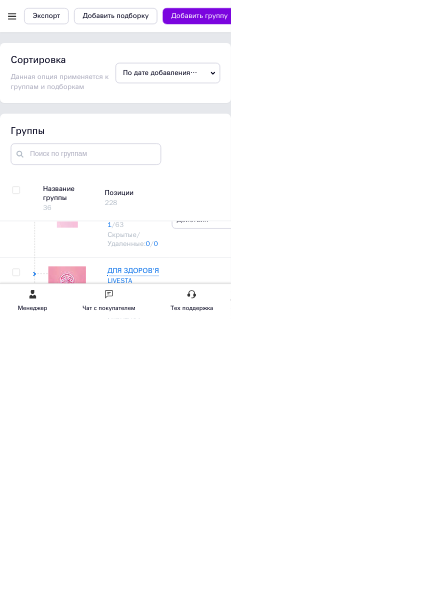 click at bounding box center [29, 665] 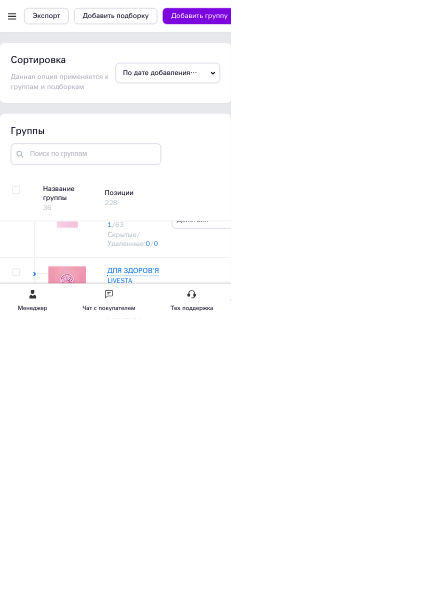 checkbox on "true" 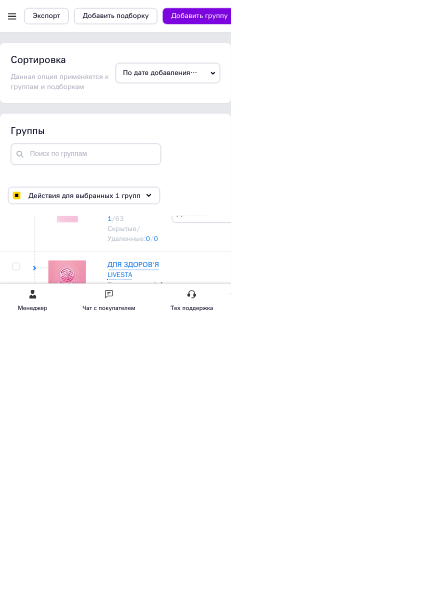 scroll, scrollTop: 462, scrollLeft: 0, axis: vertical 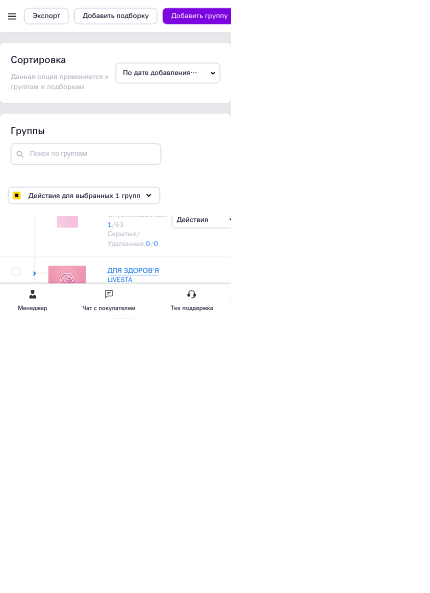 click on "ЖІНОЧІ ПАРФУМИ LIVESTA Всего позиций:  49 Опубликованные:  49  /  0 Скрытые/Удаленные:  0  /  0" at bounding box center [187, 725] 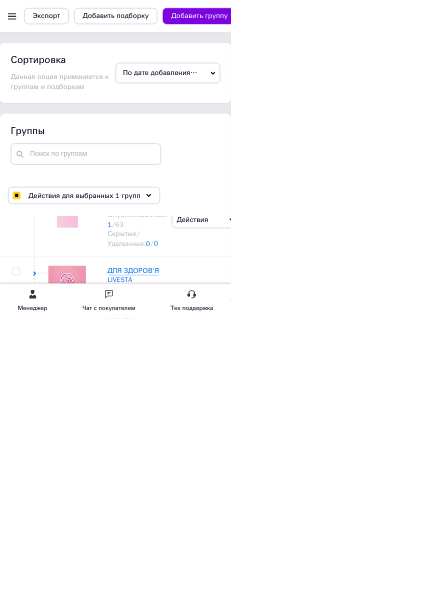 click on "Действия для выбранных 1 групп" at bounding box center [156, 364] 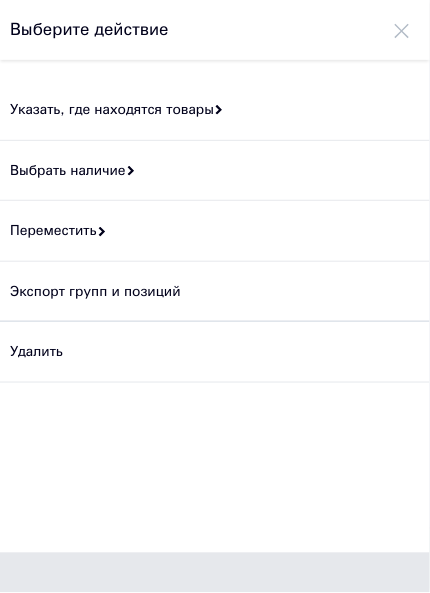 click 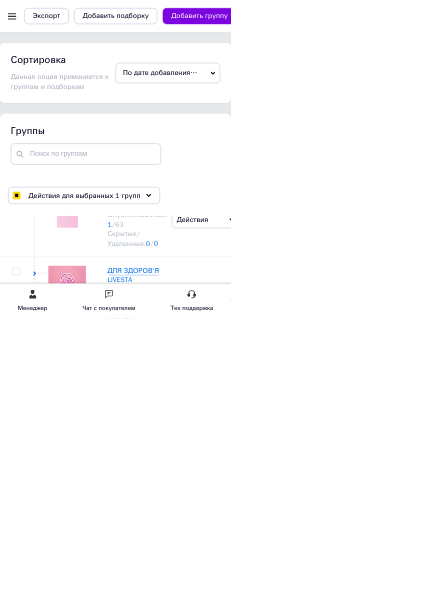 click on "Действия для выбранных 1 групп" at bounding box center [156, 364] 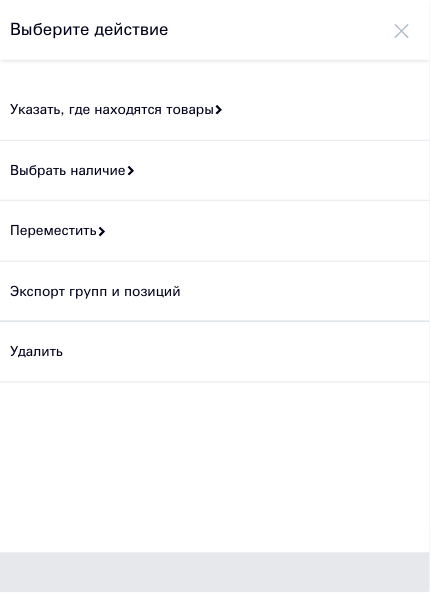 click 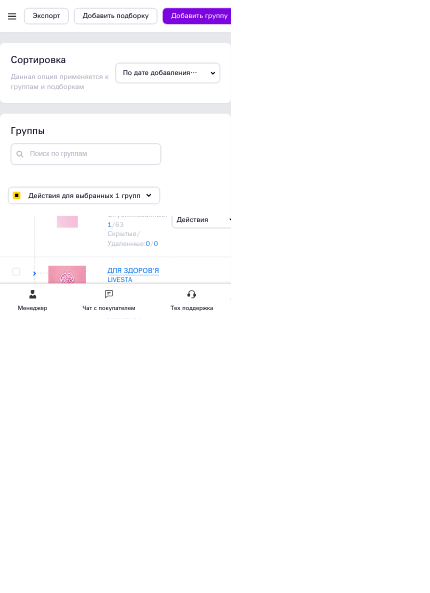 click on "Действия для выбранных 1 групп" at bounding box center (156, 364) 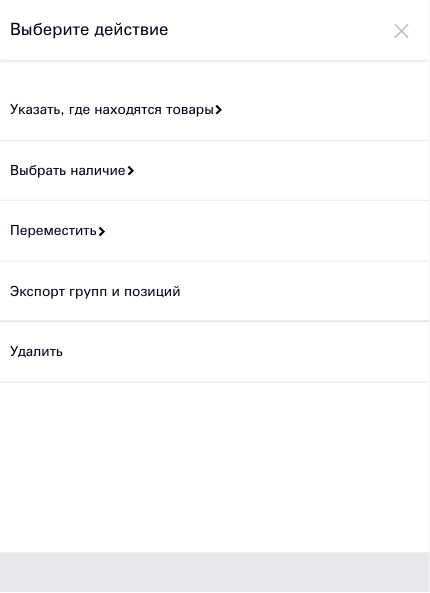 click 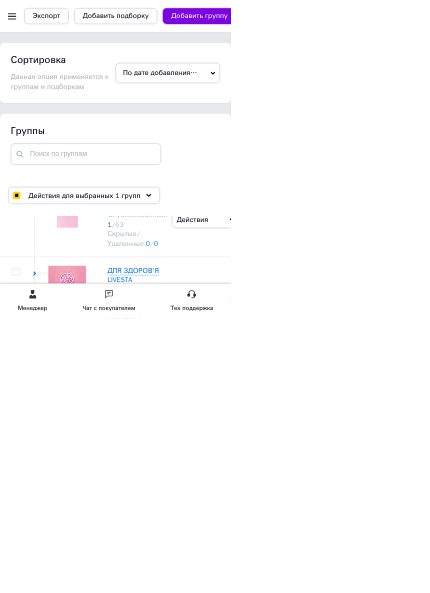 click on "Действия" at bounding box center (382, 726) 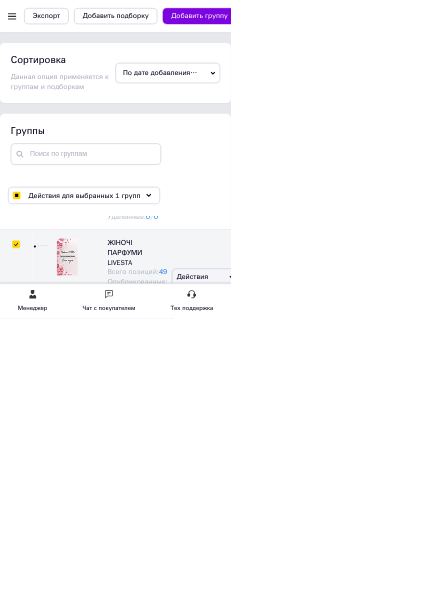 scroll, scrollTop: 684, scrollLeft: 0, axis: vertical 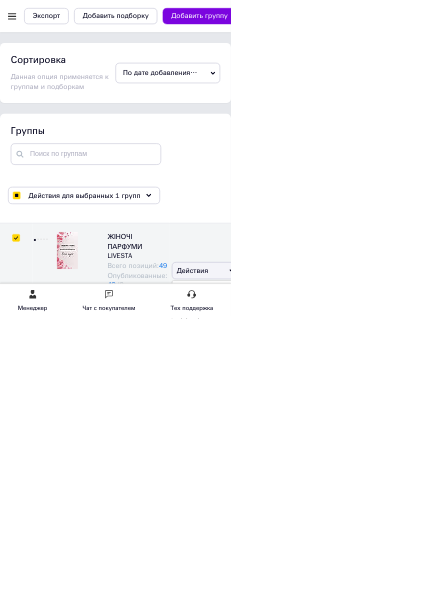 click on "Скрыть группу" at bounding box center (382, 542) 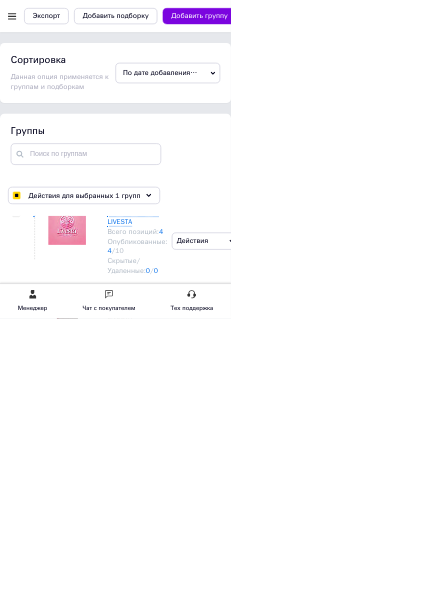 scroll, scrollTop: 462, scrollLeft: 0, axis: vertical 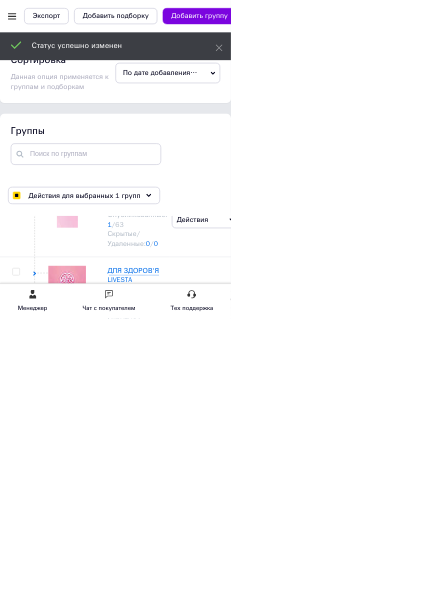 click on "Действия" at bounding box center [382, 726] 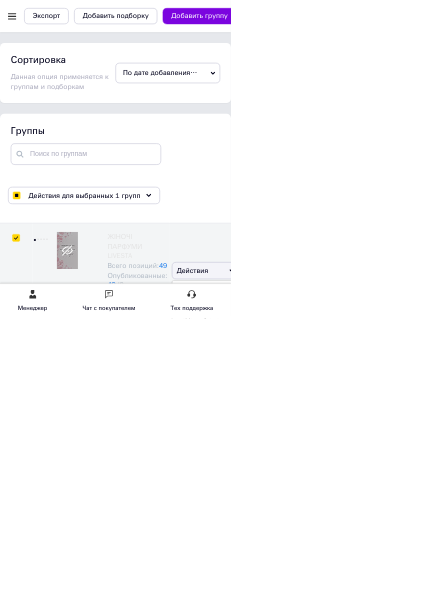 click on "Опубликовать группу" at bounding box center [382, 551] 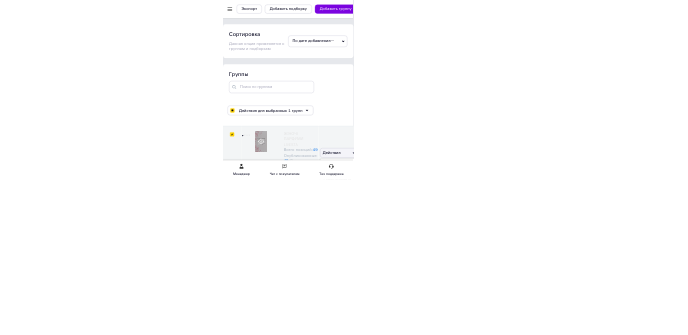 scroll, scrollTop: 462, scrollLeft: 0, axis: vertical 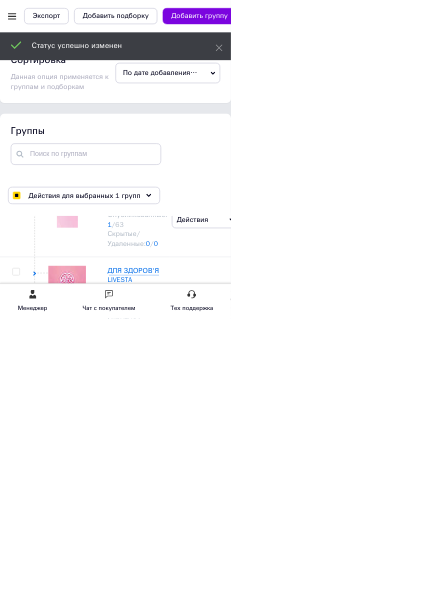 click 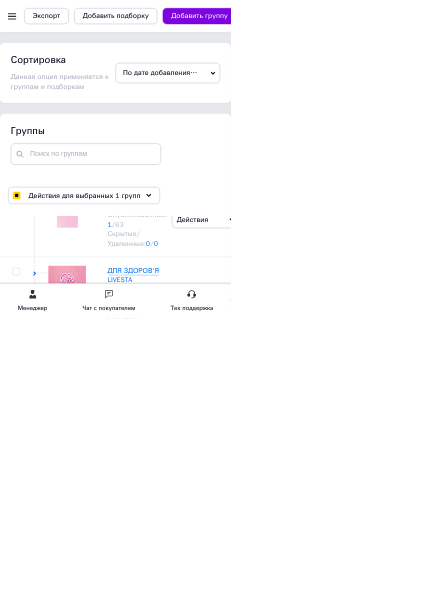 click 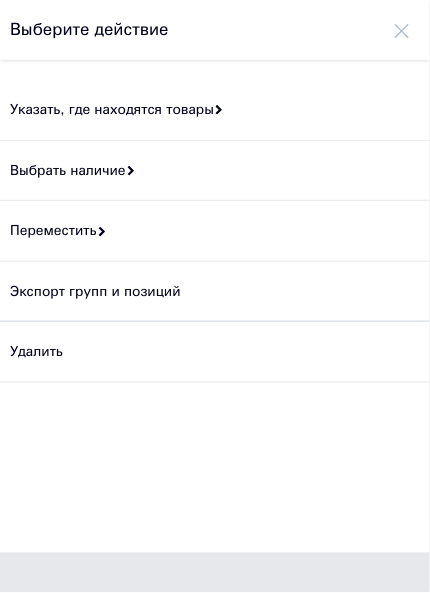 click 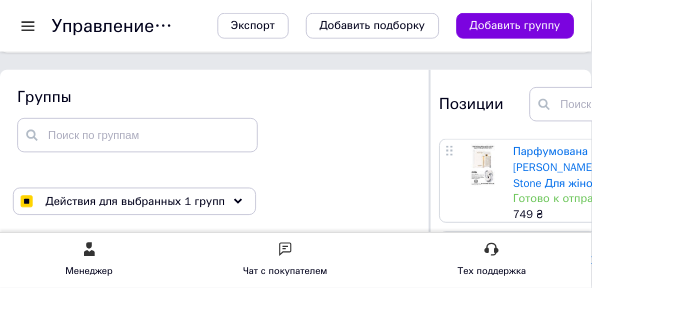 scroll, scrollTop: 175, scrollLeft: 0, axis: vertical 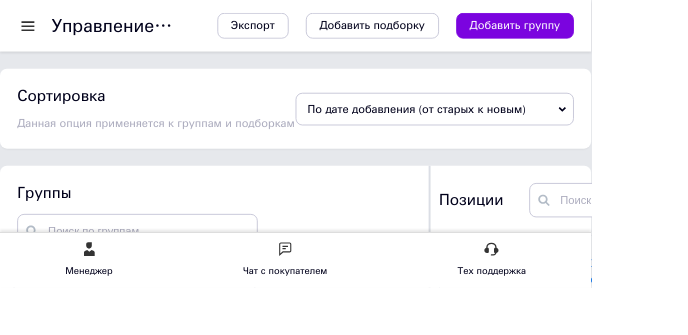 click at bounding box center [40, 30] 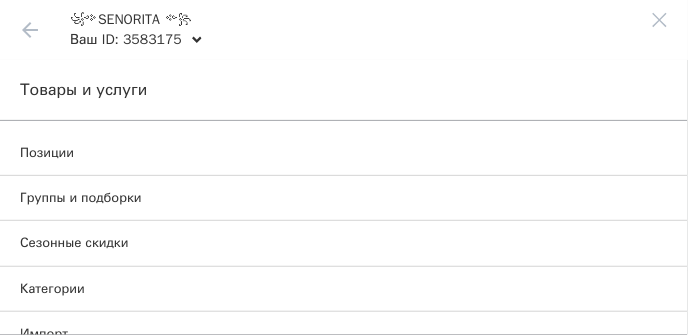click 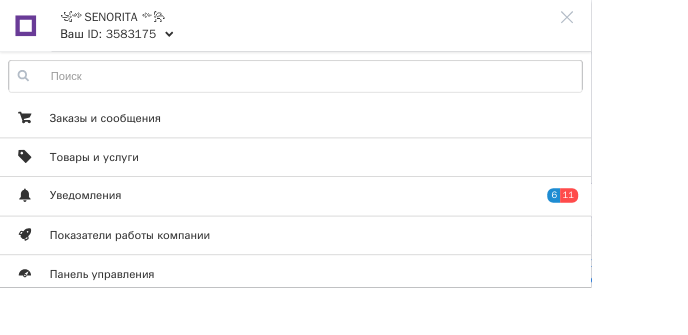 click on "Товары и услуги" at bounding box center [110, 183] 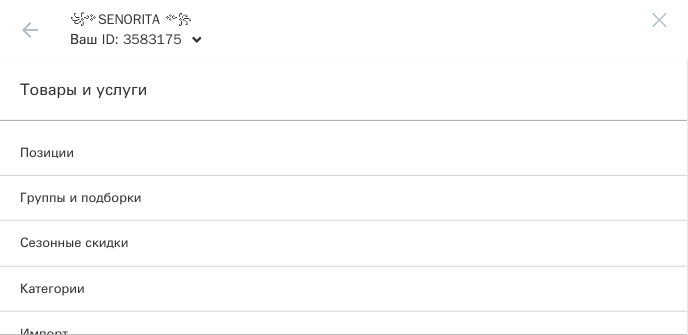 click on "Группы и подборки" at bounding box center (81, 198) 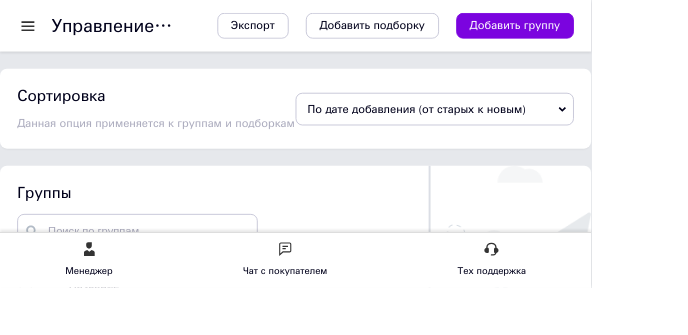 scroll, scrollTop: 63, scrollLeft: 0, axis: vertical 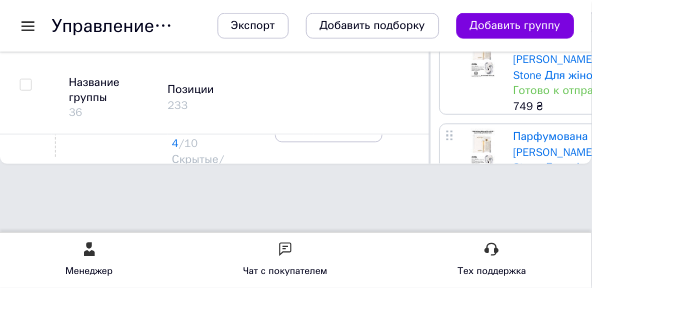 click at bounding box center (29, 255) 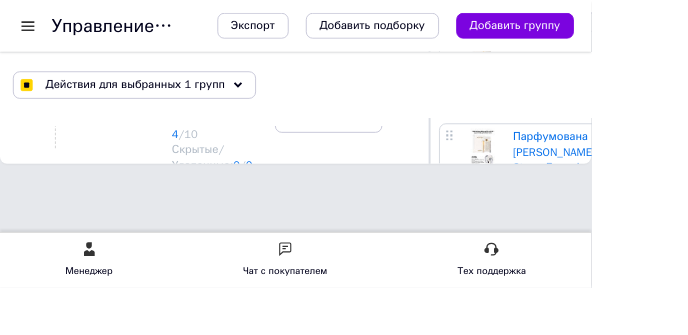 click 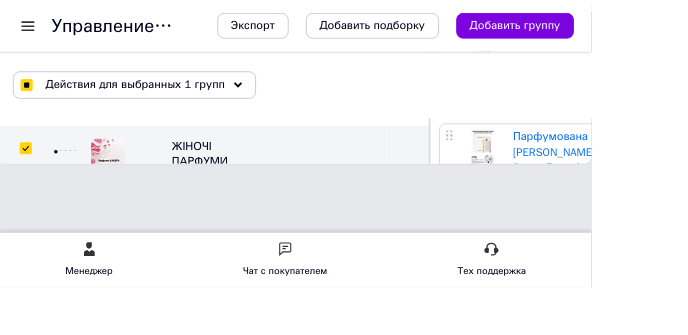 scroll, scrollTop: 720, scrollLeft: 0, axis: vertical 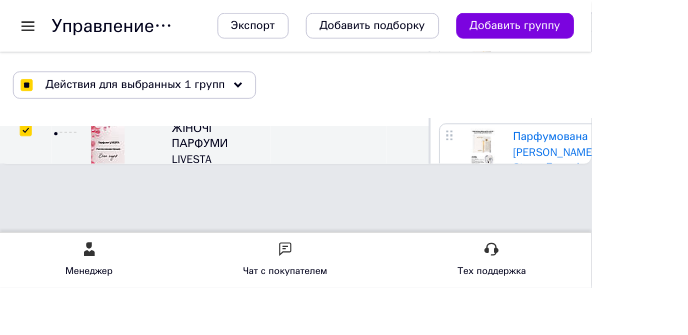 click 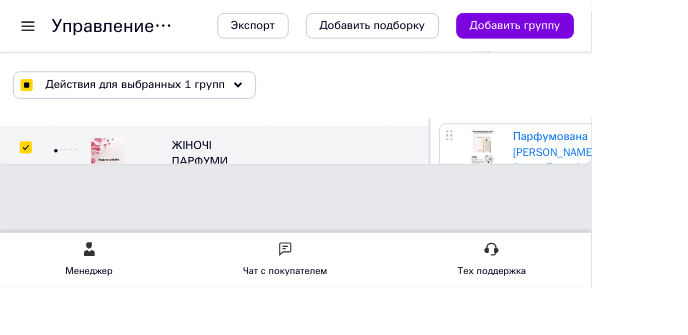 scroll, scrollTop: 705, scrollLeft: 0, axis: vertical 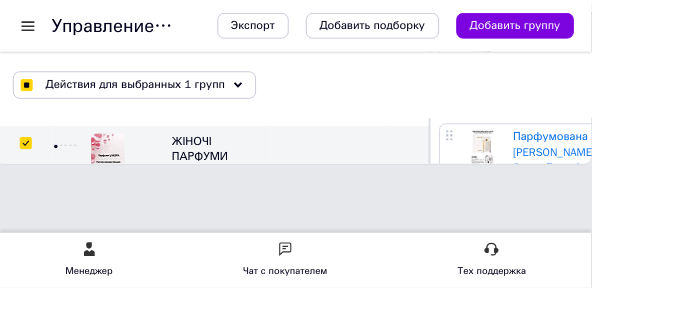 click 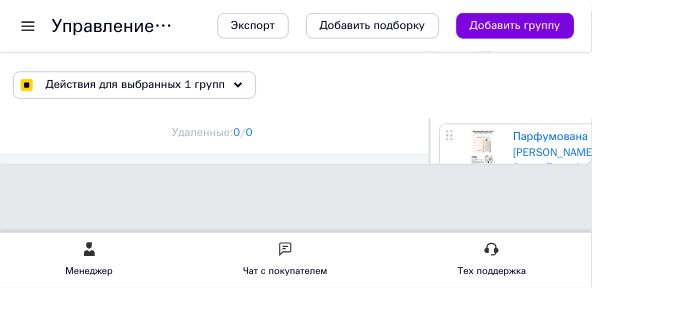 scroll, scrollTop: 675, scrollLeft: 0, axis: vertical 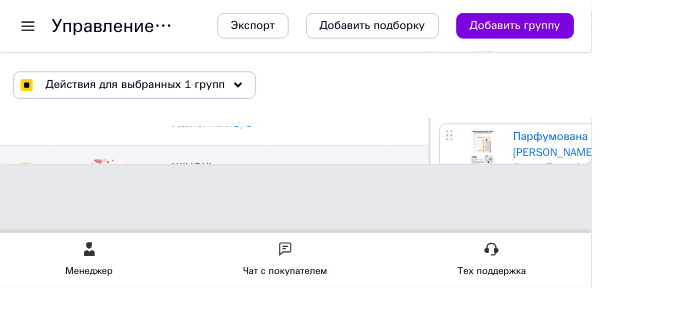 click 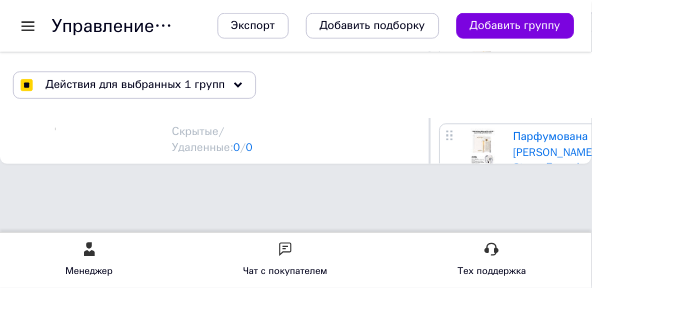 scroll, scrollTop: 646, scrollLeft: 0, axis: vertical 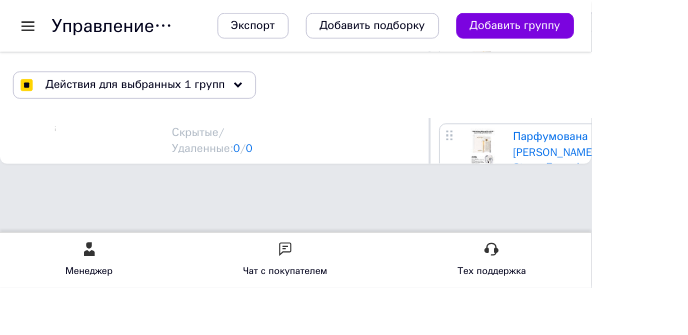 click at bounding box center [29, 225] 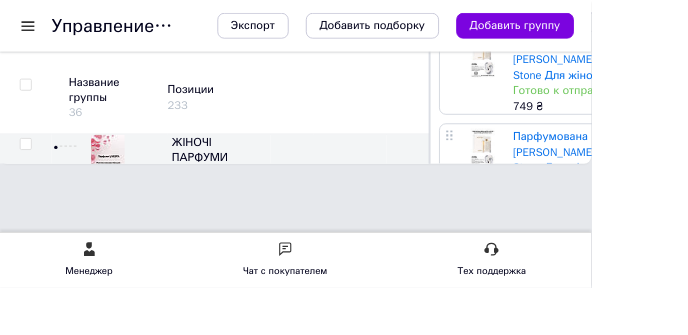 scroll, scrollTop: 694, scrollLeft: 0, axis: vertical 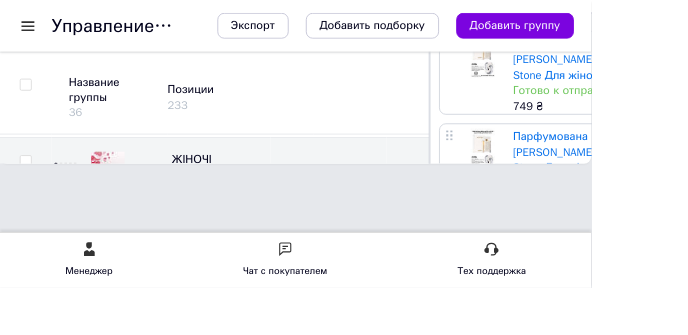 click 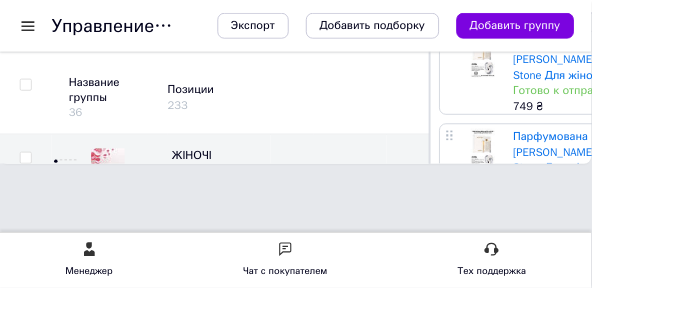 scroll, scrollTop: 697, scrollLeft: 0, axis: vertical 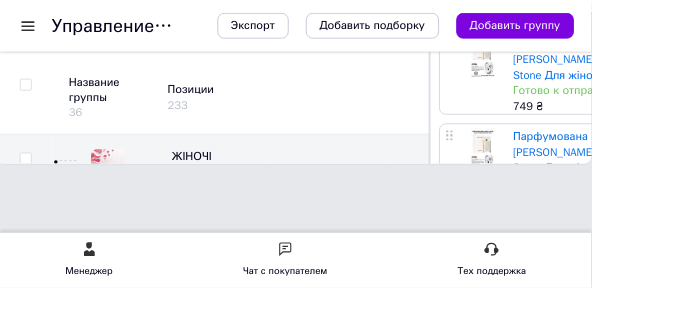 click 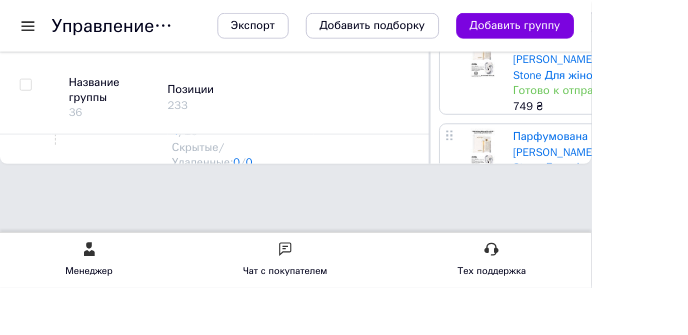 scroll, scrollTop: 645, scrollLeft: 0, axis: vertical 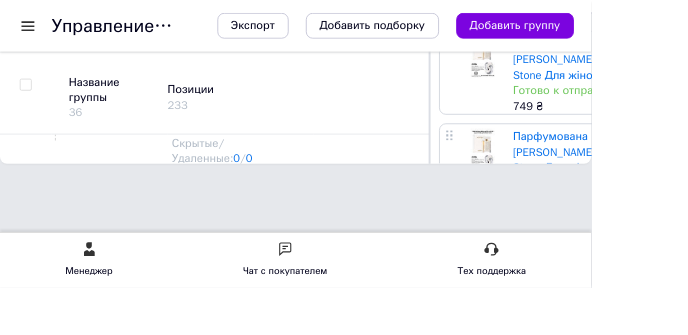 click 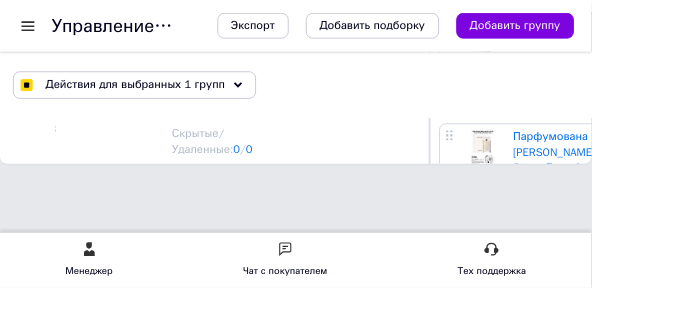 click 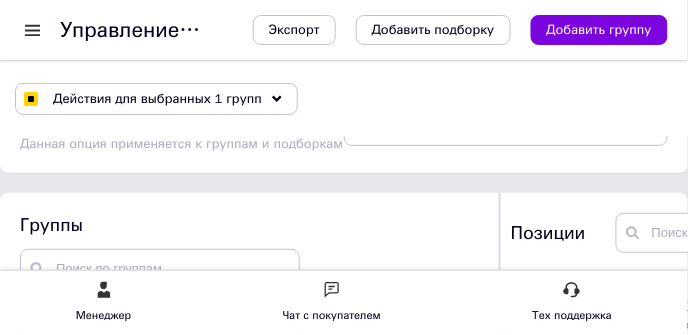 scroll, scrollTop: 238, scrollLeft: 0, axis: vertical 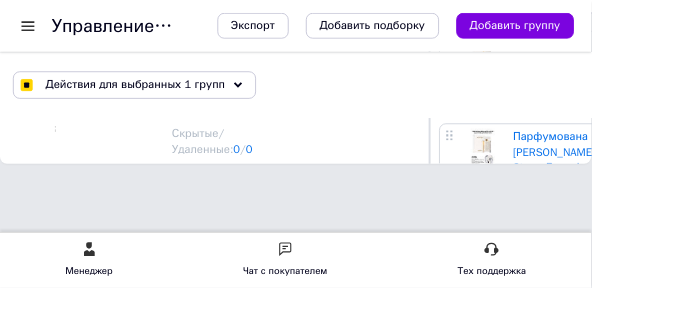 click 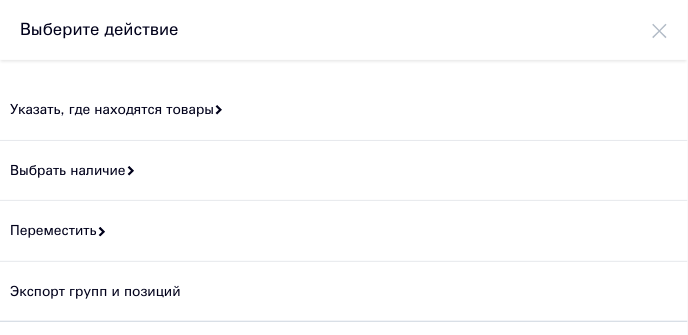 scroll, scrollTop: 238, scrollLeft: 0, axis: vertical 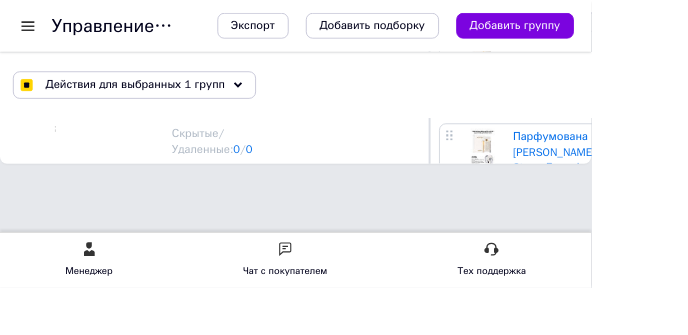 click on "Действия для выбранных 1 групп" at bounding box center [156, 99] 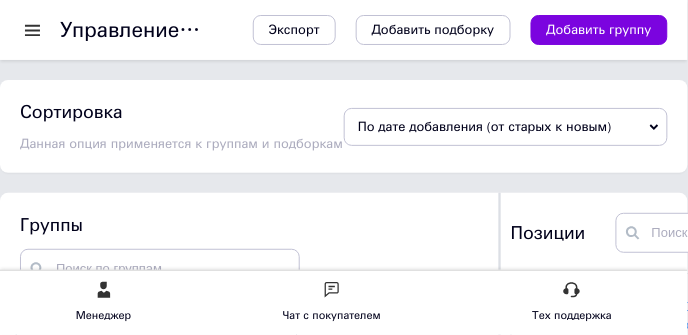 scroll, scrollTop: 238, scrollLeft: 0, axis: vertical 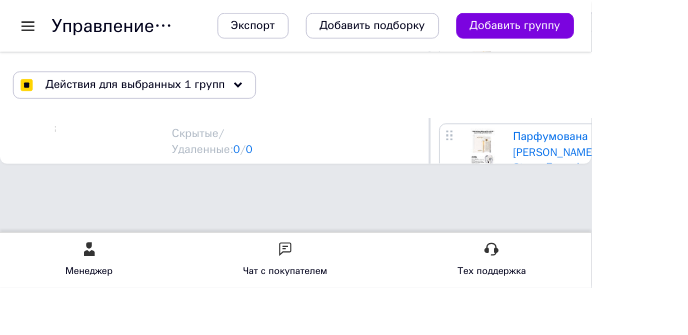 click on "Действия для выбранных 1 групп" at bounding box center (156, 99) 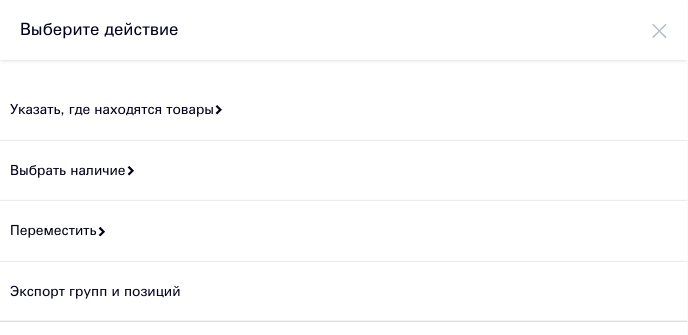 scroll, scrollTop: 238, scrollLeft: 0, axis: vertical 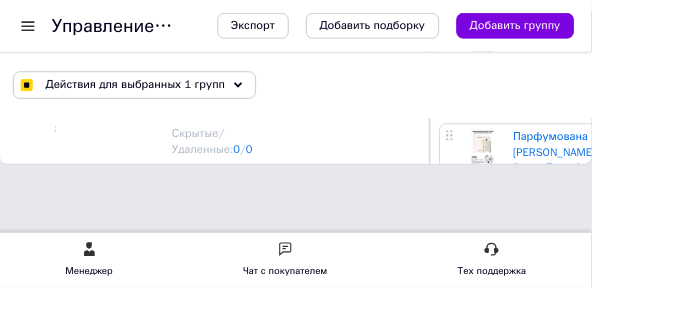 click 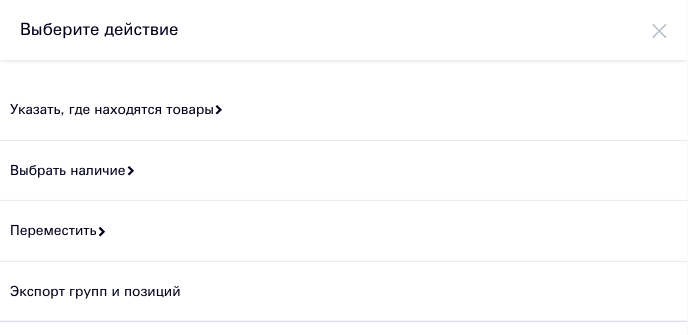 scroll, scrollTop: 238, scrollLeft: 0, axis: vertical 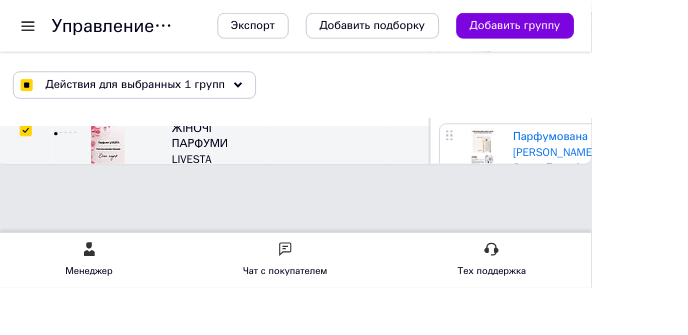 click on "Действия" at bounding box center (382, 211) 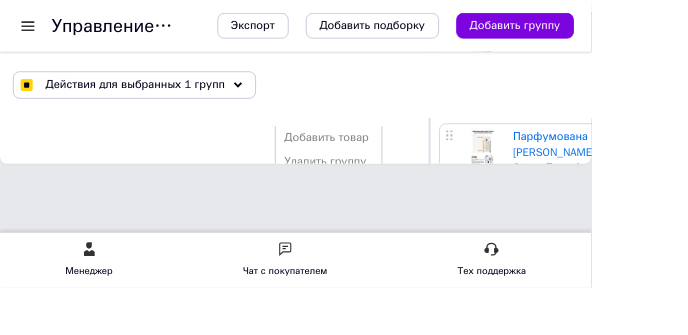 scroll, scrollTop: 942, scrollLeft: 0, axis: vertical 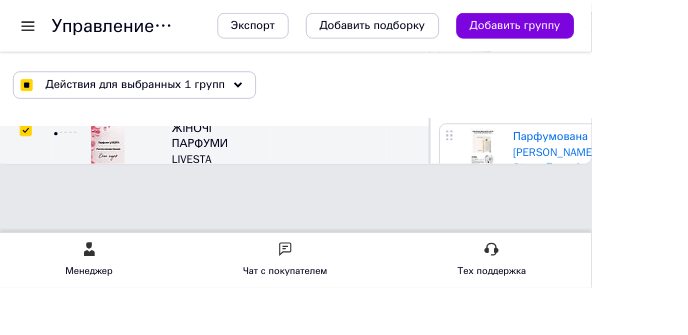 click at bounding box center (475, 211) 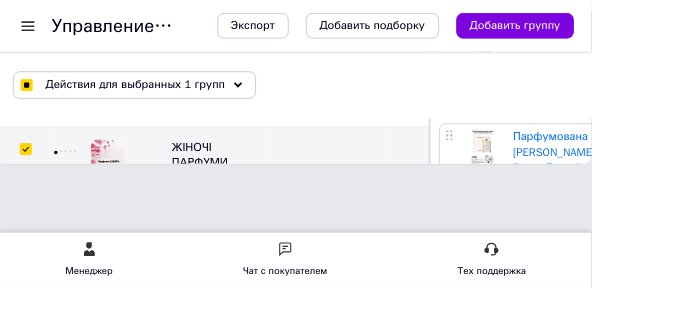 scroll, scrollTop: 669, scrollLeft: 0, axis: vertical 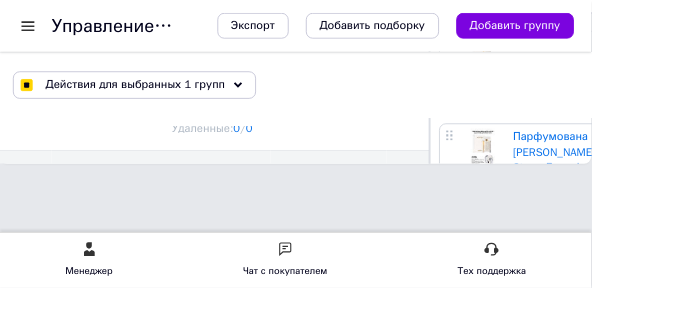 click 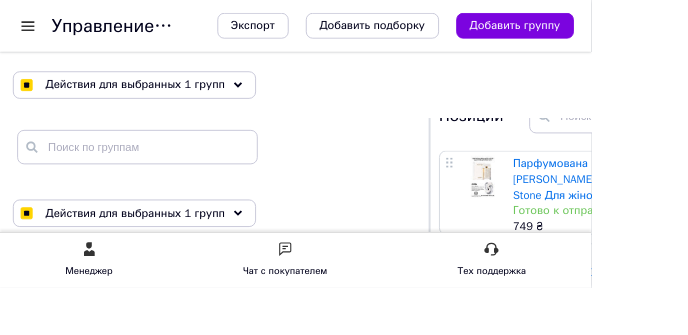 scroll, scrollTop: 0, scrollLeft: 0, axis: both 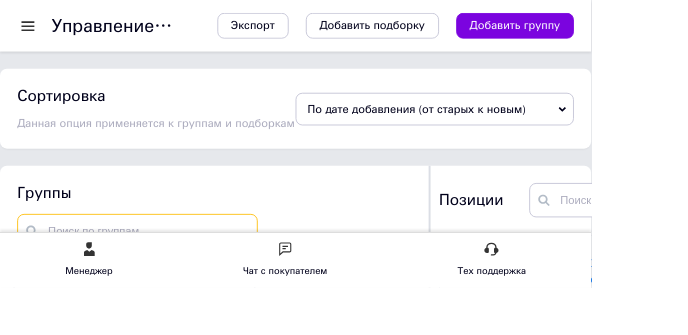 click at bounding box center [160, 269] 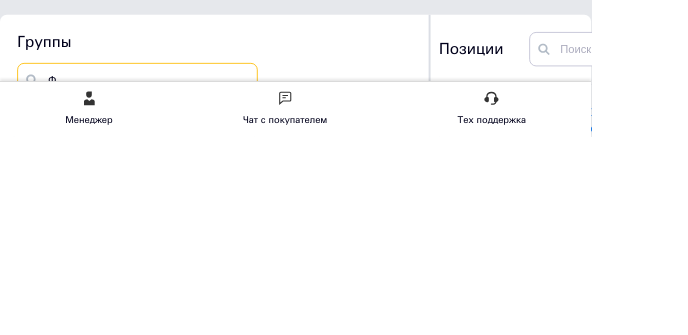 scroll, scrollTop: 0, scrollLeft: 0, axis: both 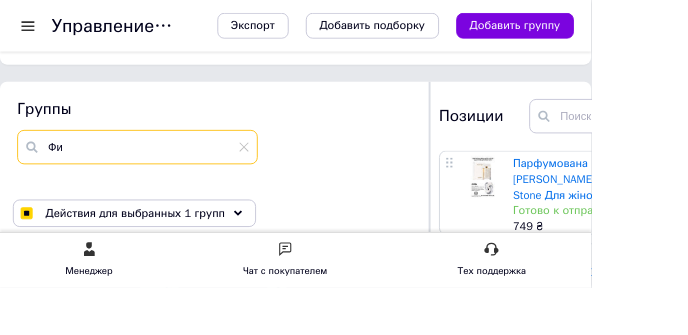 type on "Ф" 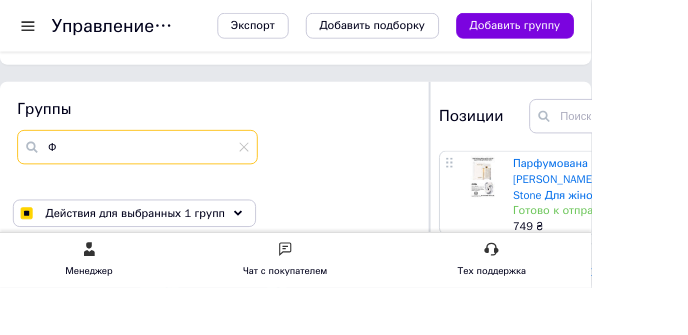 type 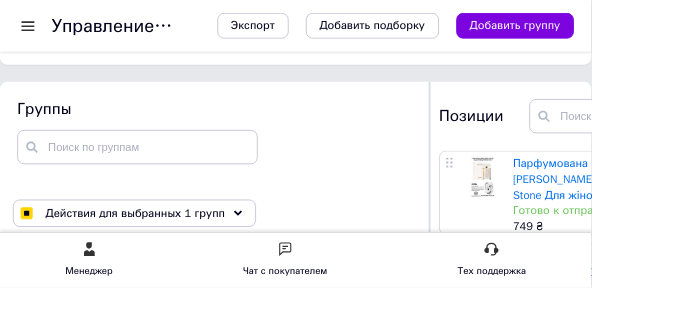 click at bounding box center [32, 30] 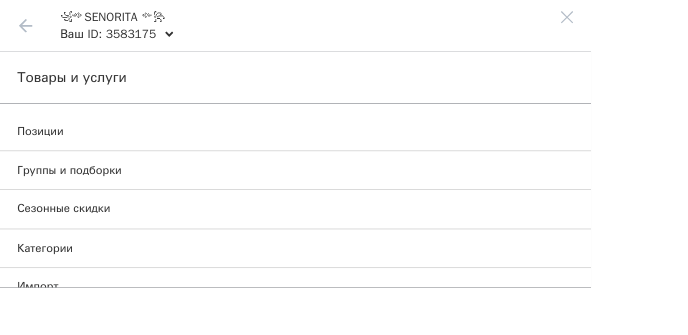 scroll, scrollTop: 0, scrollLeft: 0, axis: both 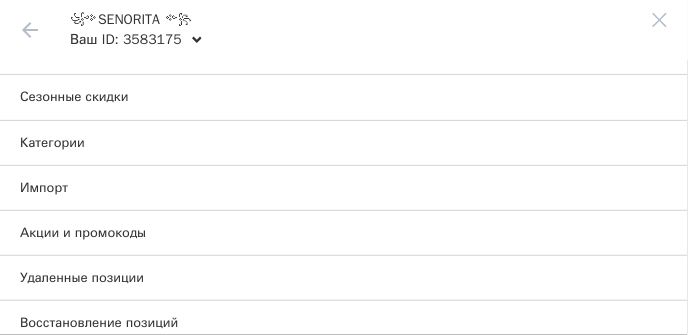 click 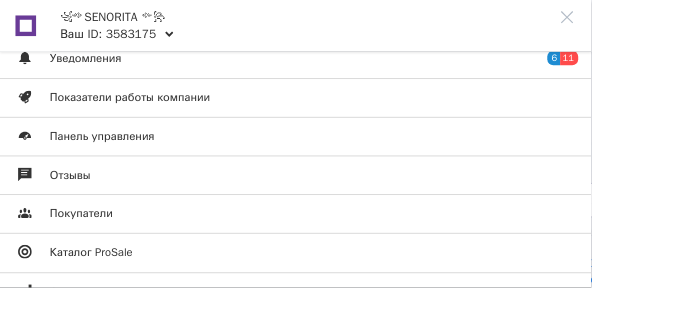 scroll, scrollTop: 161, scrollLeft: 0, axis: vertical 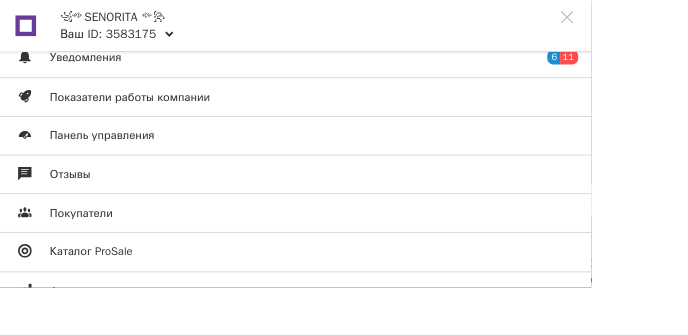 click on "Панель управления" at bounding box center (119, 158) 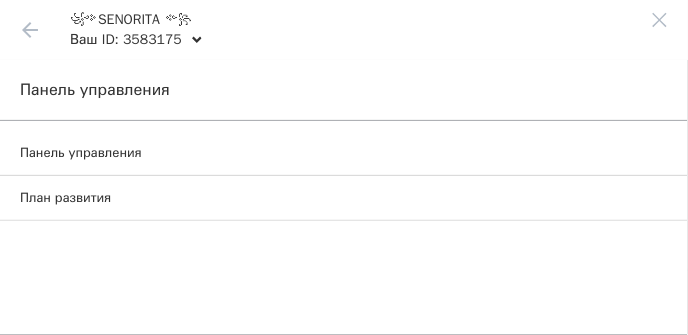 click on "Панель управления" at bounding box center (81, 153) 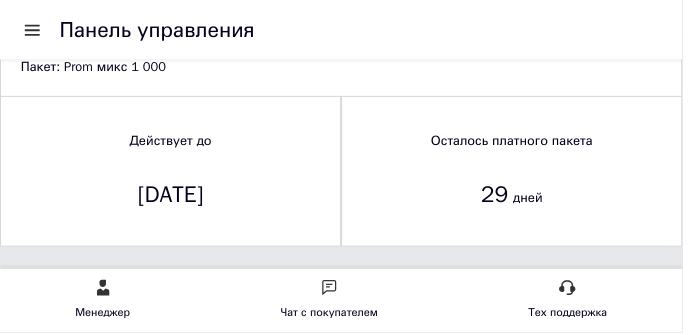 scroll, scrollTop: 1354, scrollLeft: 0, axis: vertical 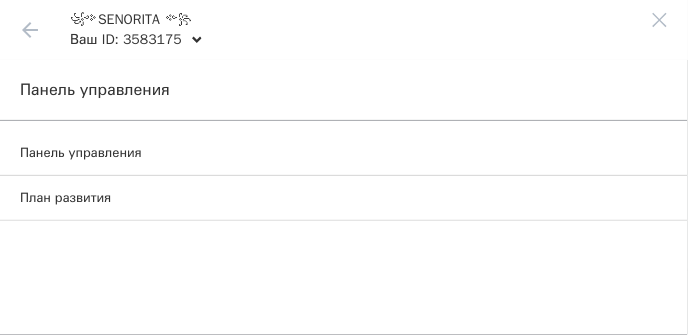 click 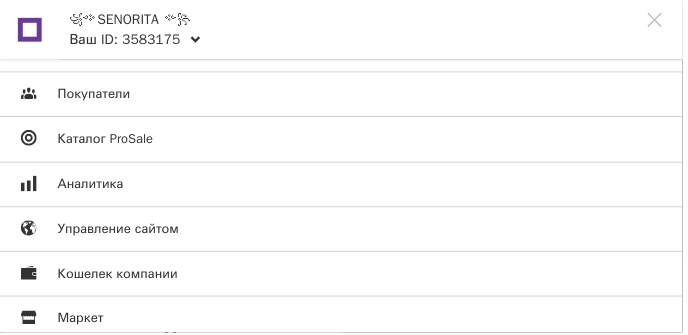 scroll, scrollTop: 314, scrollLeft: 0, axis: vertical 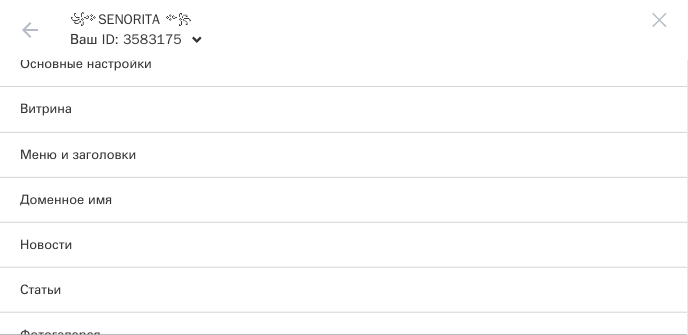 click on "Витрина" at bounding box center (46, 109) 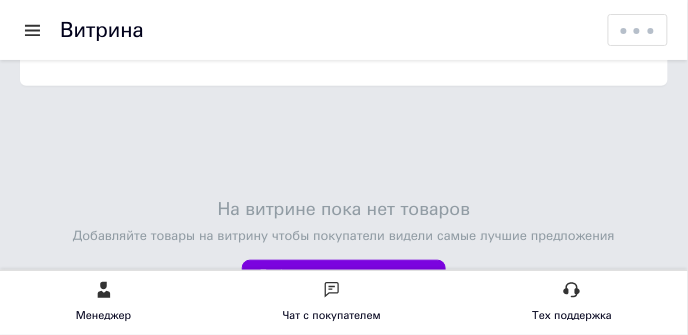 scroll, scrollTop: 0, scrollLeft: 0, axis: both 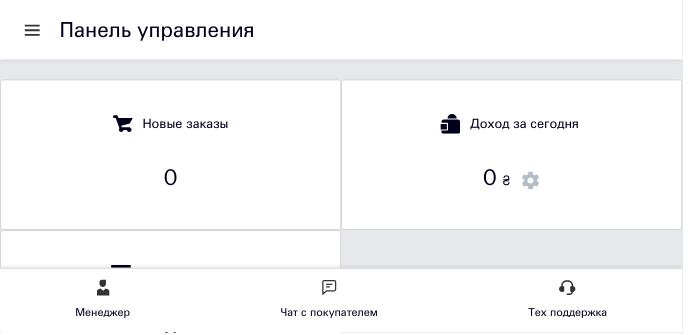 click at bounding box center [32, 30] 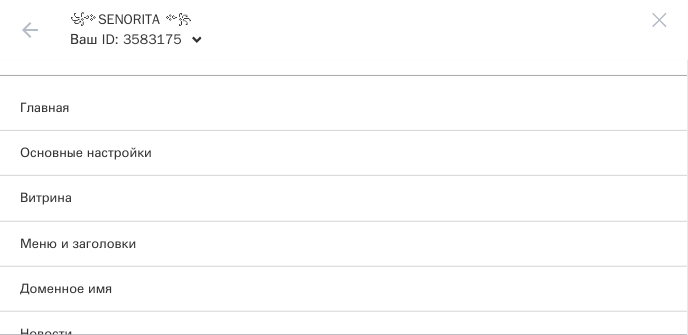 scroll, scrollTop: 47, scrollLeft: 0, axis: vertical 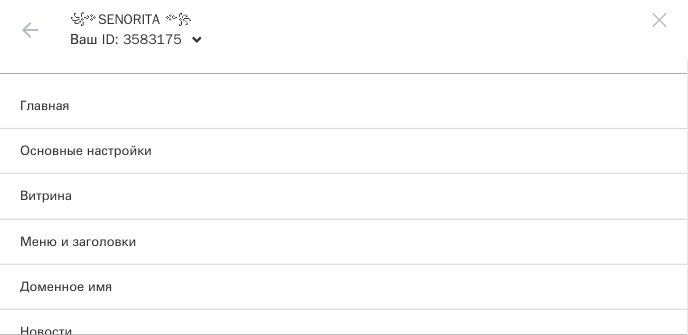 click 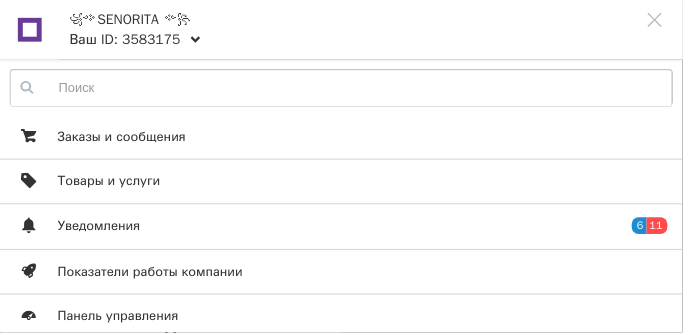 click on "Товары и услуги" at bounding box center [110, 183] 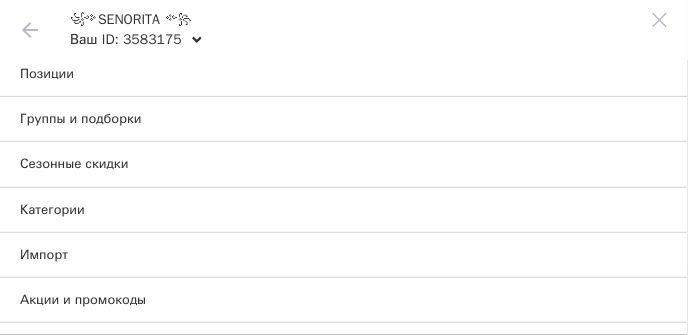 scroll, scrollTop: 82, scrollLeft: 0, axis: vertical 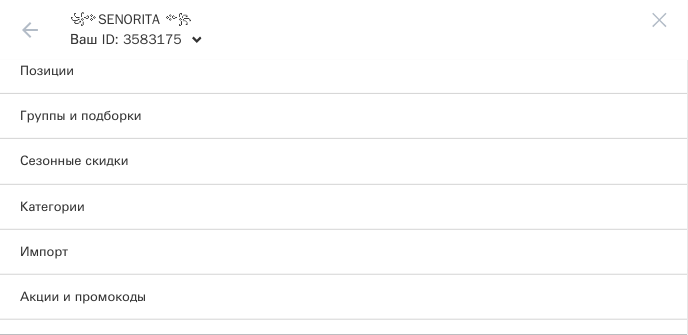 click on "Категории" at bounding box center (52, 207) 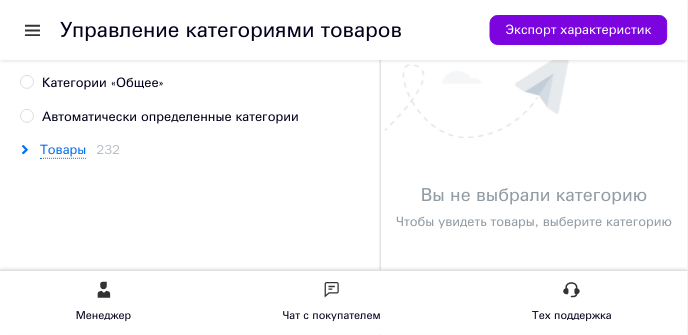 scroll, scrollTop: 100, scrollLeft: 0, axis: vertical 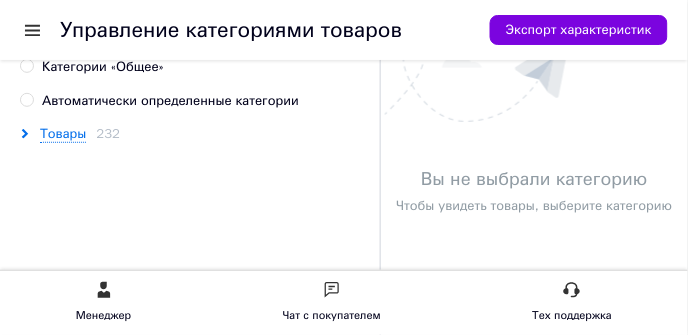 click on "Товары 232" at bounding box center (200, 134) 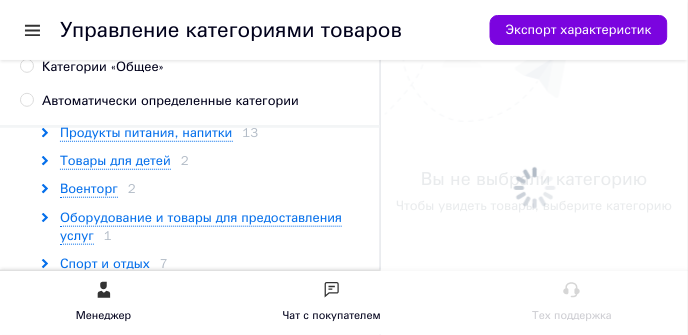 scroll, scrollTop: 40, scrollLeft: 0, axis: vertical 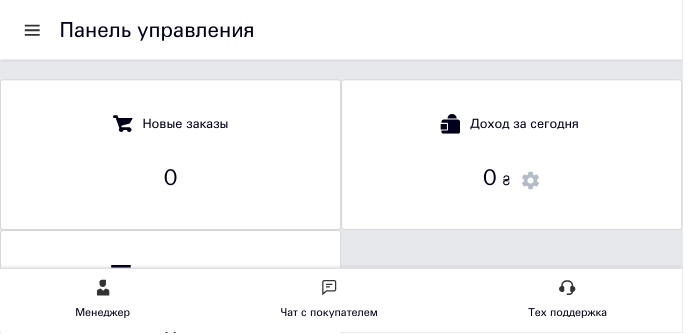 click at bounding box center [32, 30] 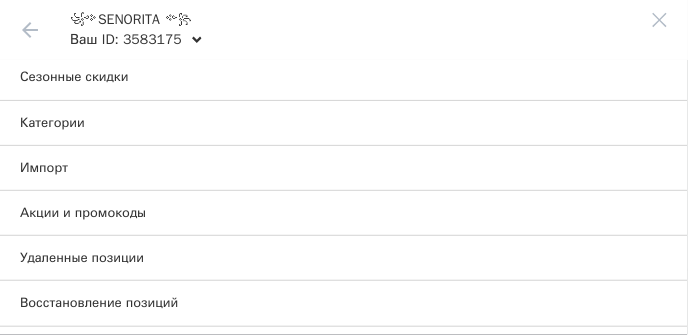 scroll, scrollTop: 200, scrollLeft: 0, axis: vertical 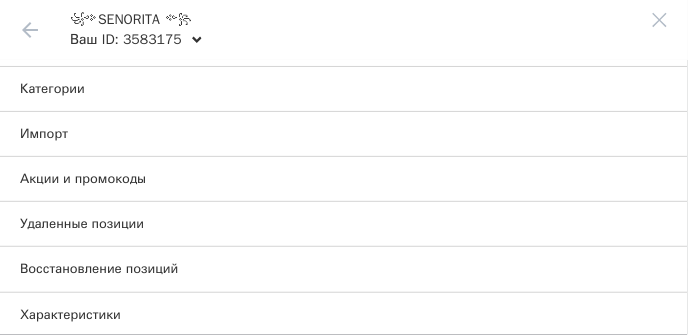click on "Категории" at bounding box center (52, 89) 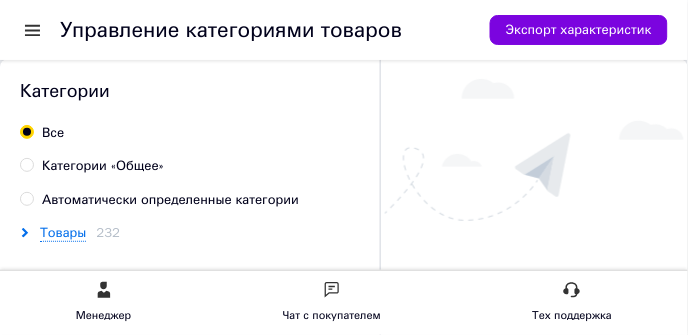 scroll, scrollTop: 0, scrollLeft: 0, axis: both 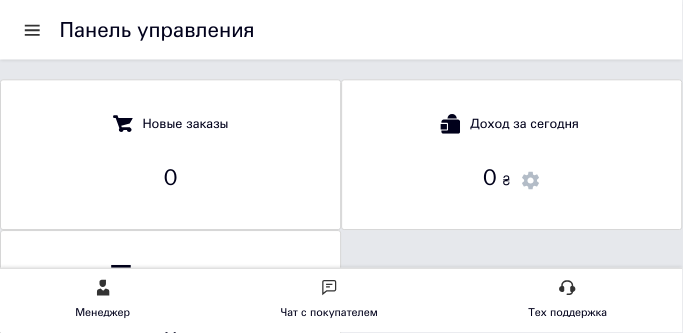 click at bounding box center [32, 30] 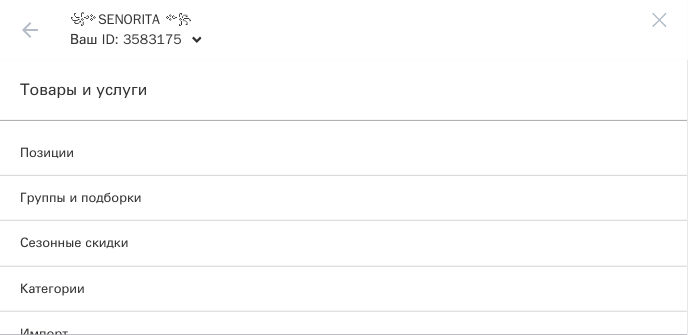 click on "Группы и подборки" at bounding box center (81, 198) 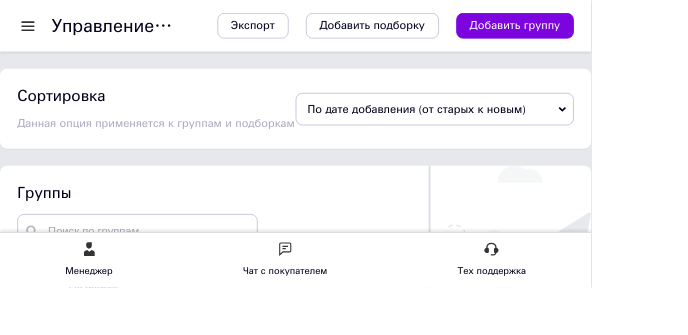 scroll, scrollTop: 55, scrollLeft: 0, axis: vertical 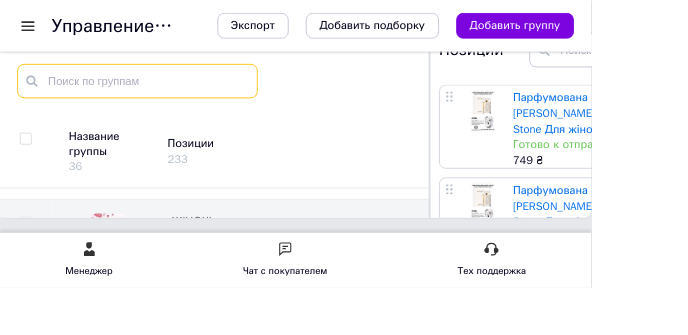 click at bounding box center [160, 94] 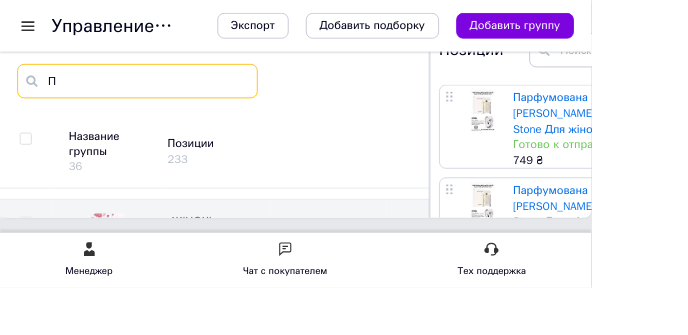 scroll, scrollTop: 0, scrollLeft: 0, axis: both 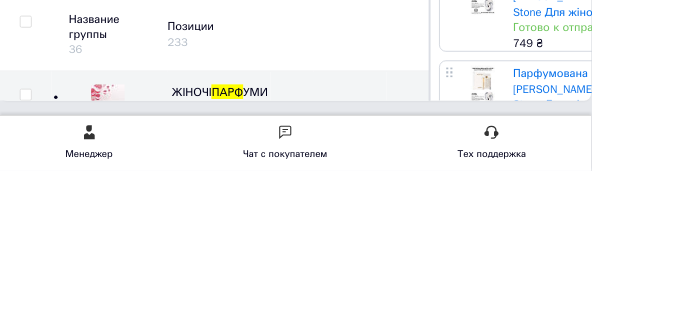 type on "Парф" 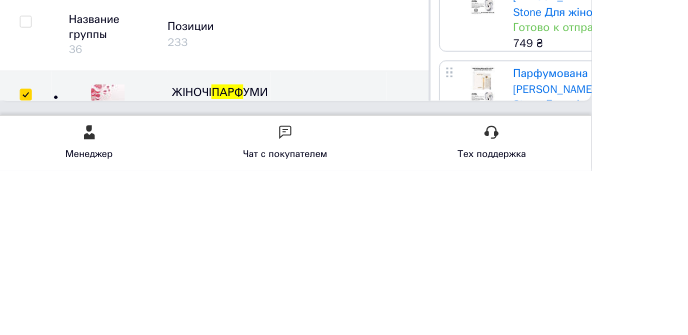 checkbox on "true" 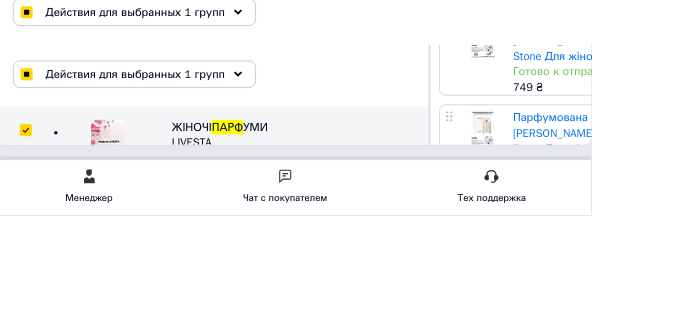 scroll, scrollTop: 175, scrollLeft: 0, axis: vertical 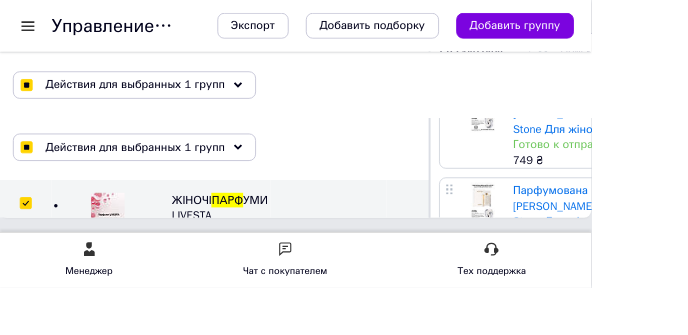 click on "Действия для выбранных 1 групп" at bounding box center [156, 99] 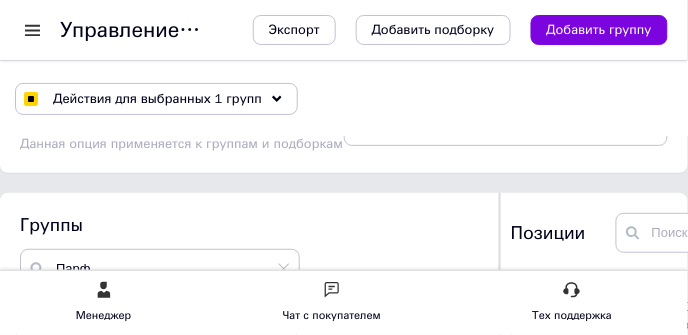 scroll, scrollTop: 175, scrollLeft: 0, axis: vertical 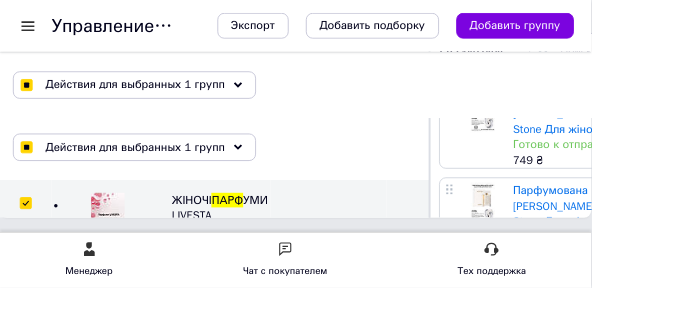 click on "Действия для выбранных 1 групп" at bounding box center [156, 99] 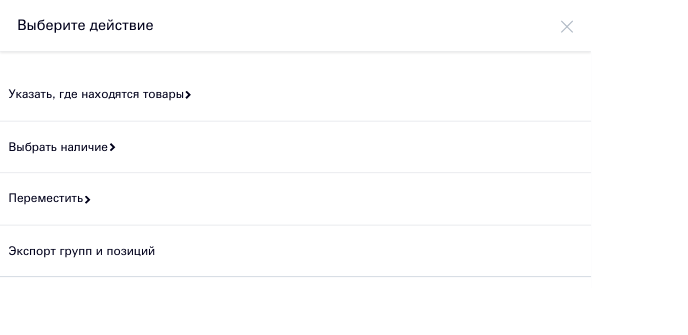 scroll, scrollTop: 0, scrollLeft: 0, axis: both 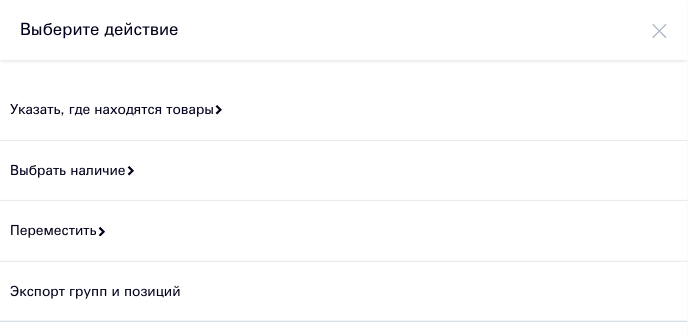 click 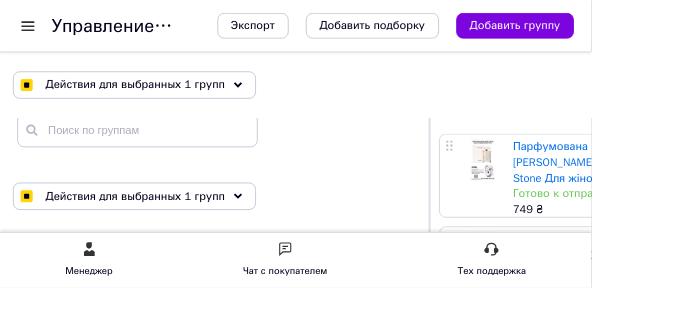scroll, scrollTop: 0, scrollLeft: 0, axis: both 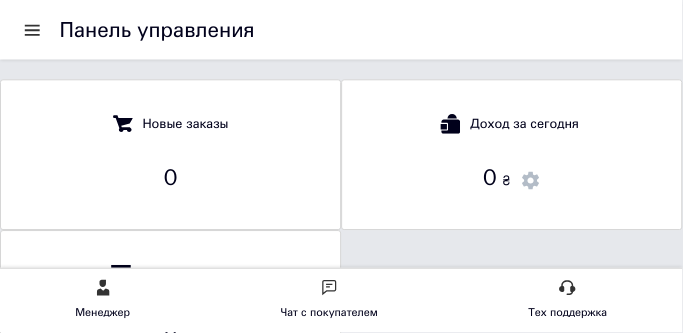 click at bounding box center (40, 30) 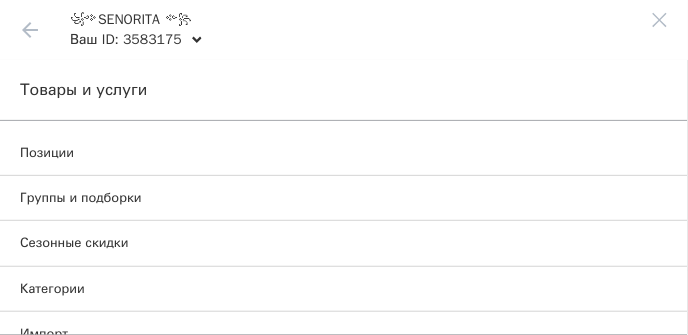 click on "Позиции" at bounding box center (47, 153) 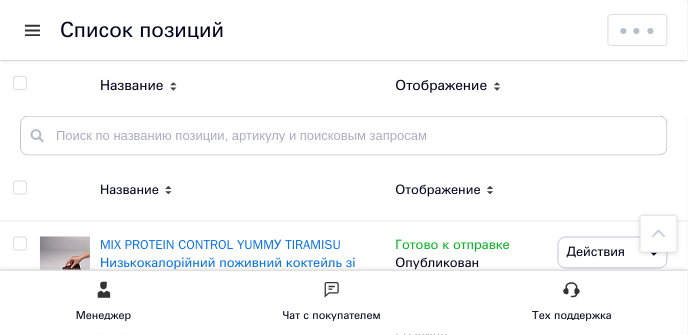 scroll, scrollTop: 267, scrollLeft: 0, axis: vertical 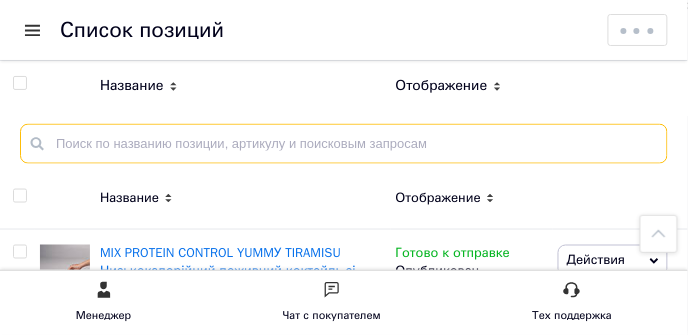 click at bounding box center [344, 144] 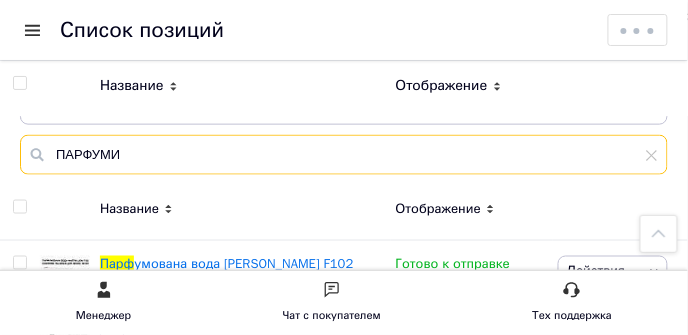 scroll, scrollTop: 255, scrollLeft: 0, axis: vertical 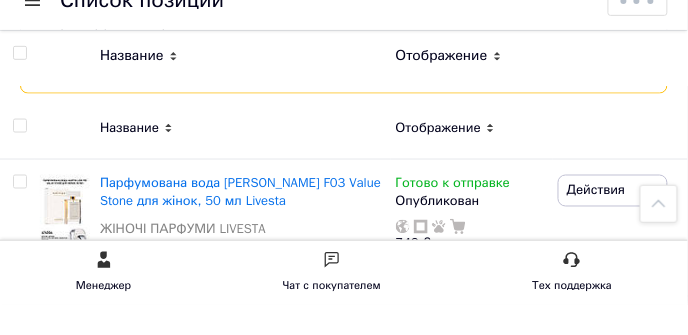 type on "ПАРФУМИ" 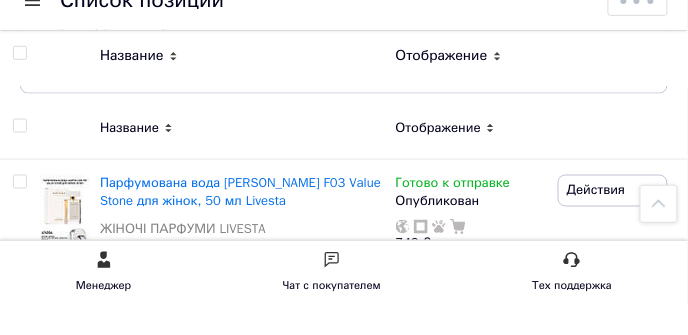 click at bounding box center (19, 83) 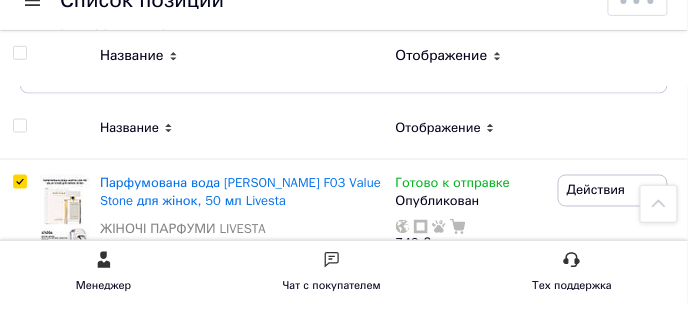 checkbox on "true" 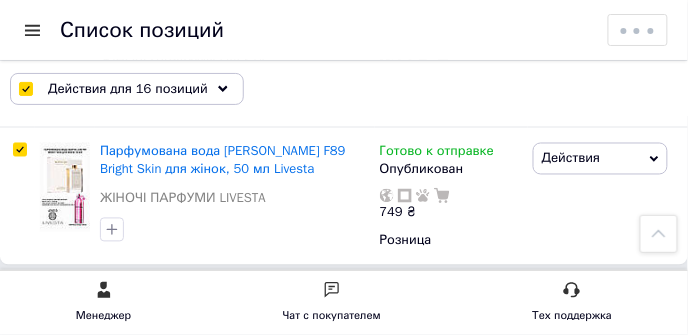 scroll, scrollTop: 2433, scrollLeft: 0, axis: vertical 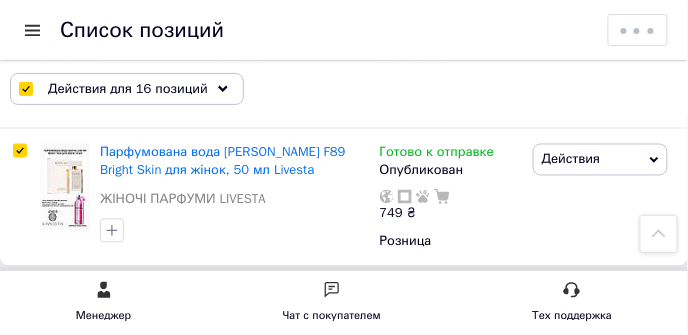 click 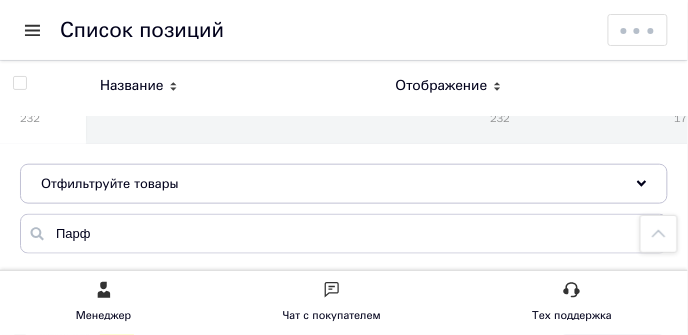 scroll, scrollTop: 175, scrollLeft: 0, axis: vertical 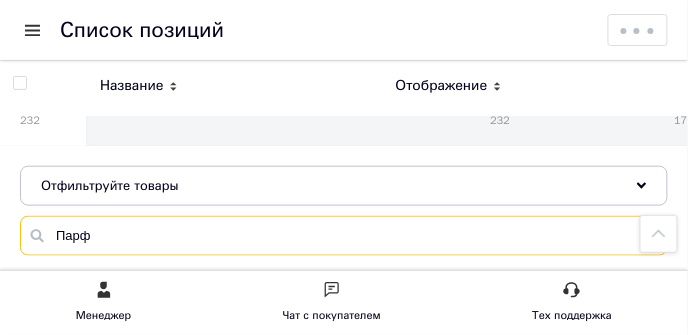 click on "Парф" at bounding box center (344, 236) 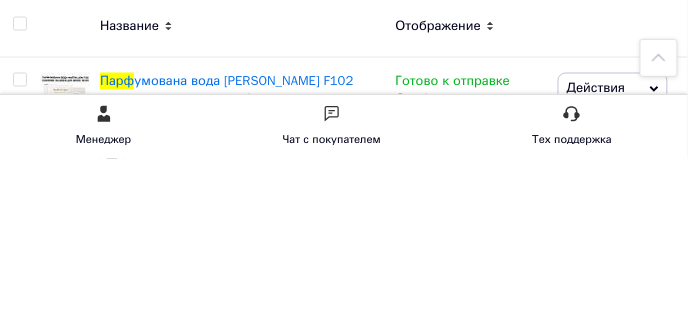 scroll, scrollTop: 264, scrollLeft: 0, axis: vertical 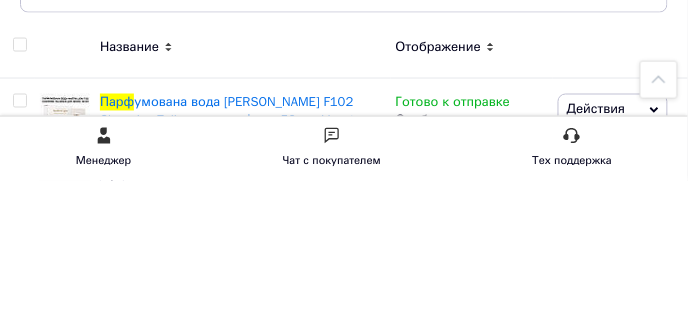 click at bounding box center [19, 199] 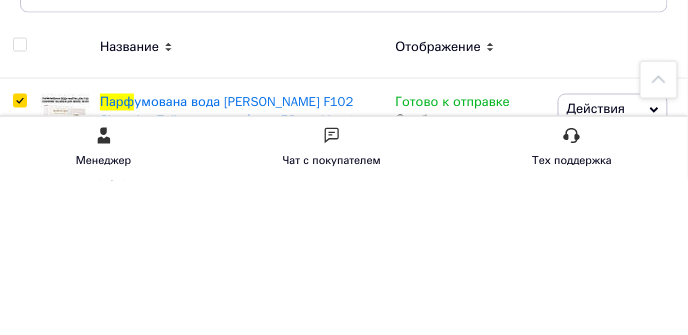 checkbox on "true" 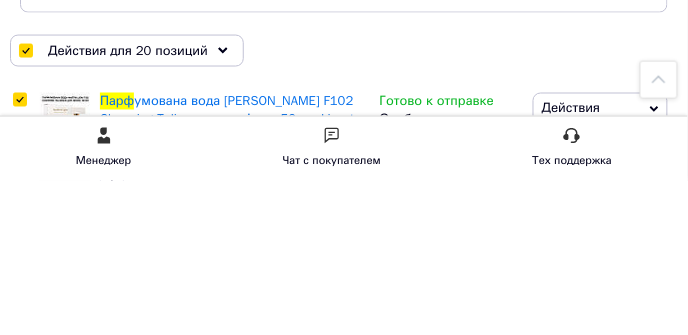 scroll, scrollTop: 264, scrollLeft: 0, axis: vertical 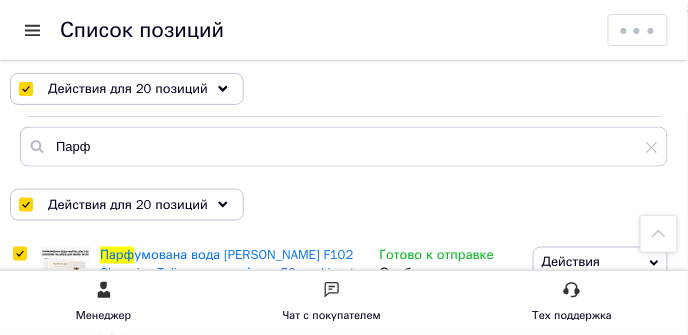 click 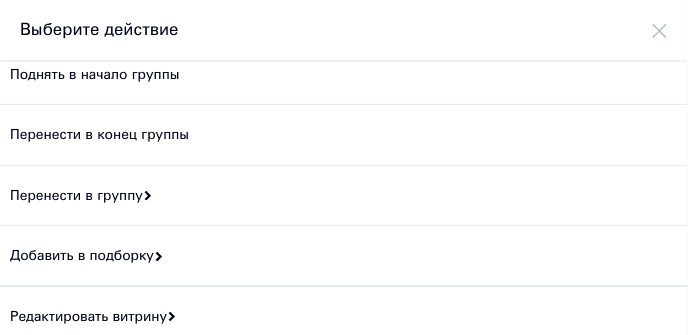 scroll, scrollTop: 0, scrollLeft: 0, axis: both 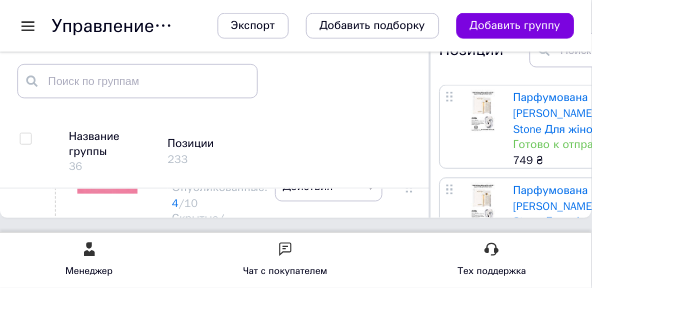 click at bounding box center (32, 30) 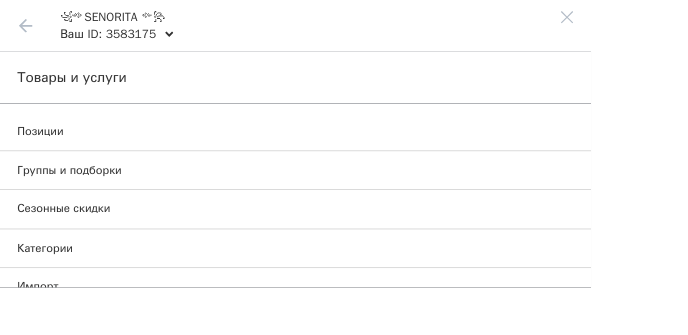 scroll, scrollTop: 0, scrollLeft: 0, axis: both 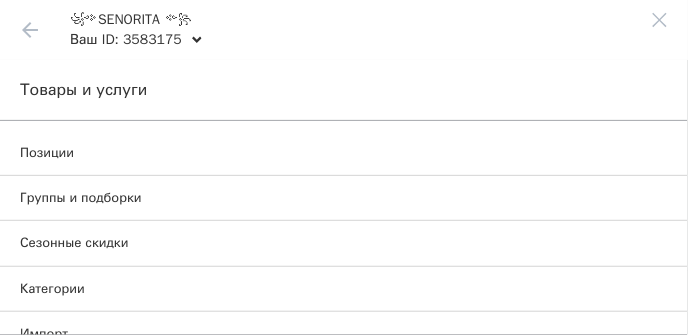 click on "Позиции" at bounding box center (47, 153) 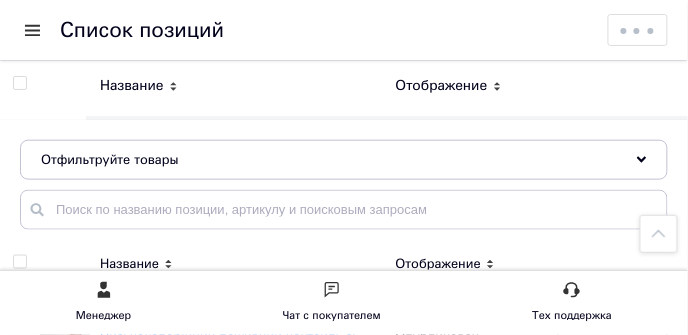 scroll, scrollTop: 201, scrollLeft: 0, axis: vertical 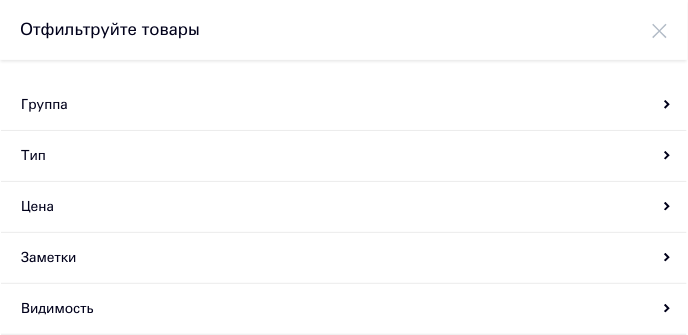 click on "Группа" at bounding box center [344, 105] 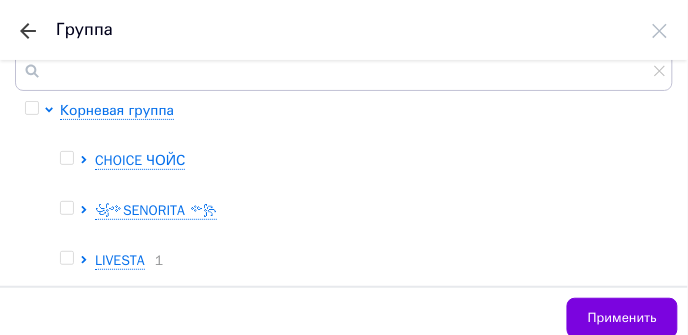scroll, scrollTop: 76, scrollLeft: 0, axis: vertical 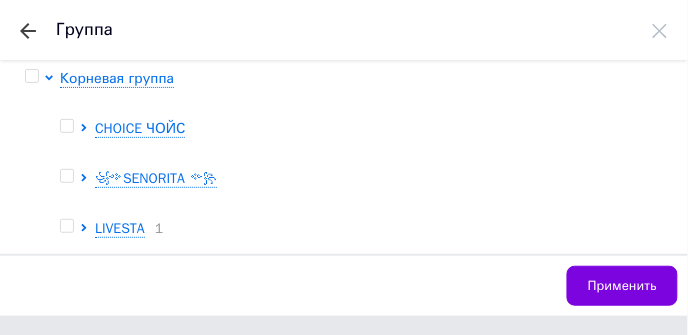 click 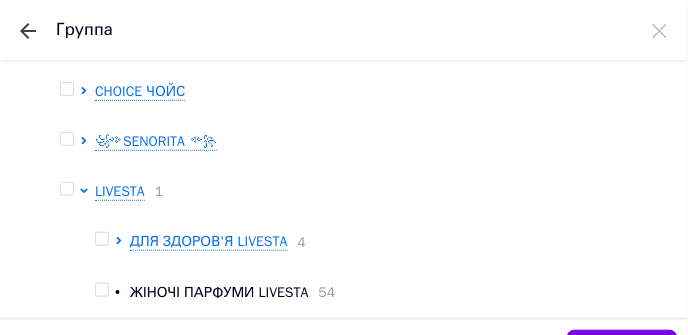 scroll, scrollTop: 178, scrollLeft: 0, axis: vertical 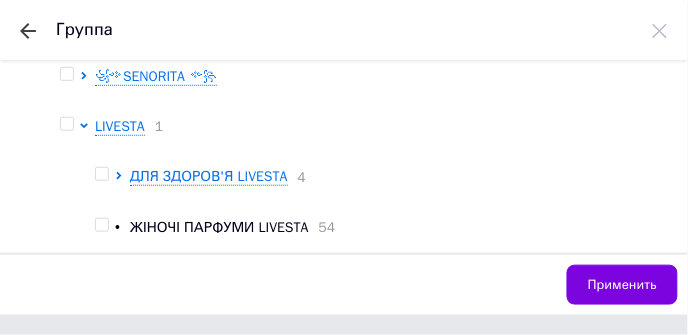 click at bounding box center [101, 225] 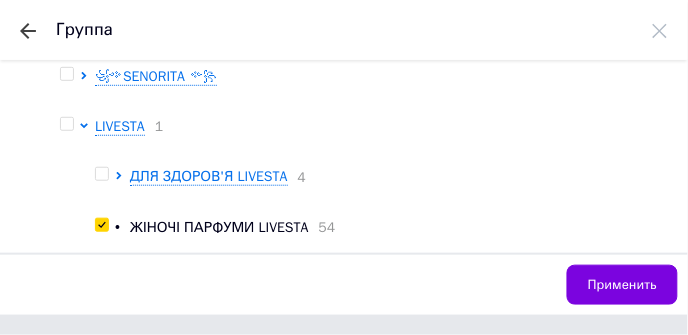 checkbox on "true" 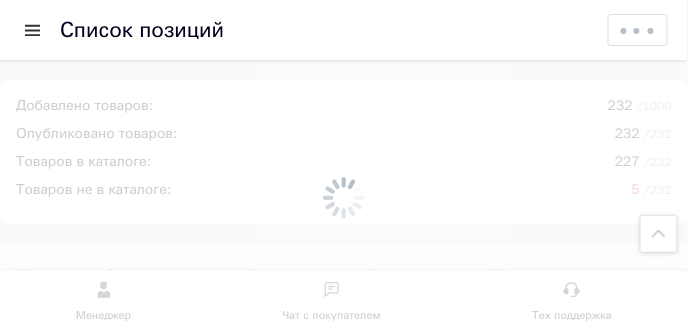 scroll, scrollTop: 201, scrollLeft: 0, axis: vertical 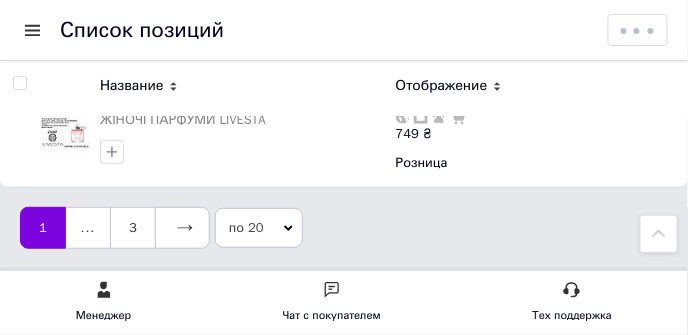 click 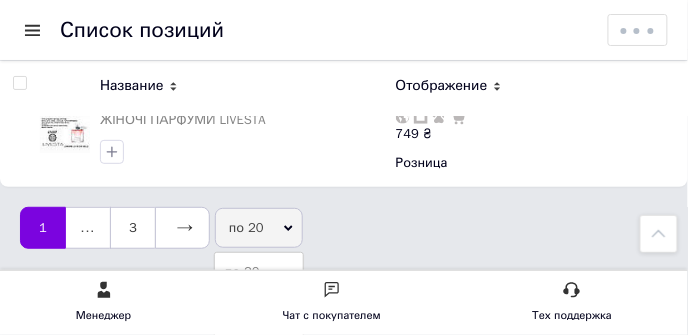 click on "по 100" at bounding box center (259, 328) 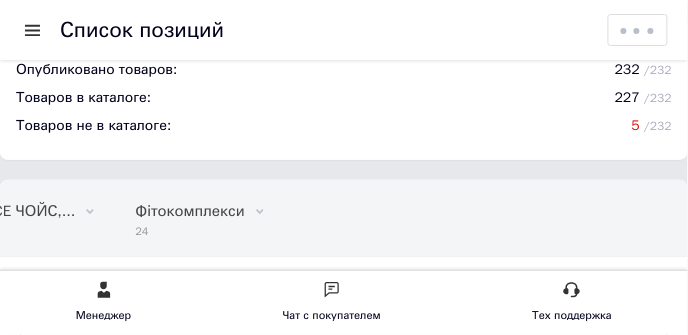 scroll, scrollTop: 78, scrollLeft: 0, axis: vertical 